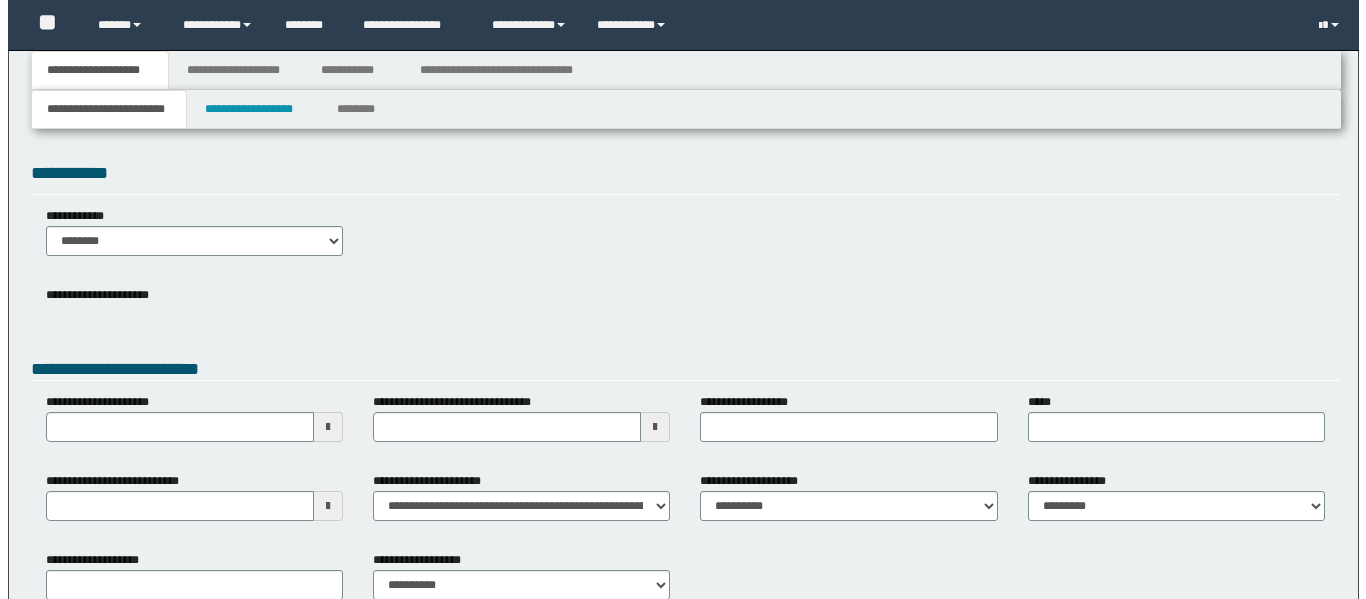 scroll, scrollTop: 0, scrollLeft: 0, axis: both 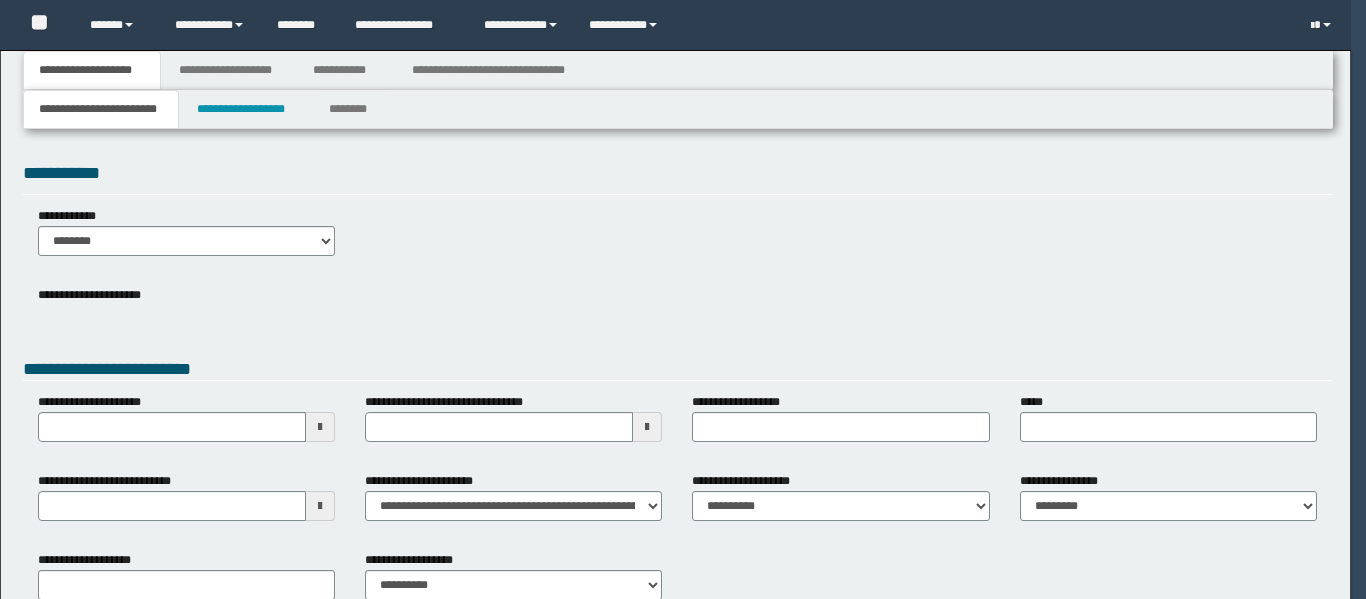 type 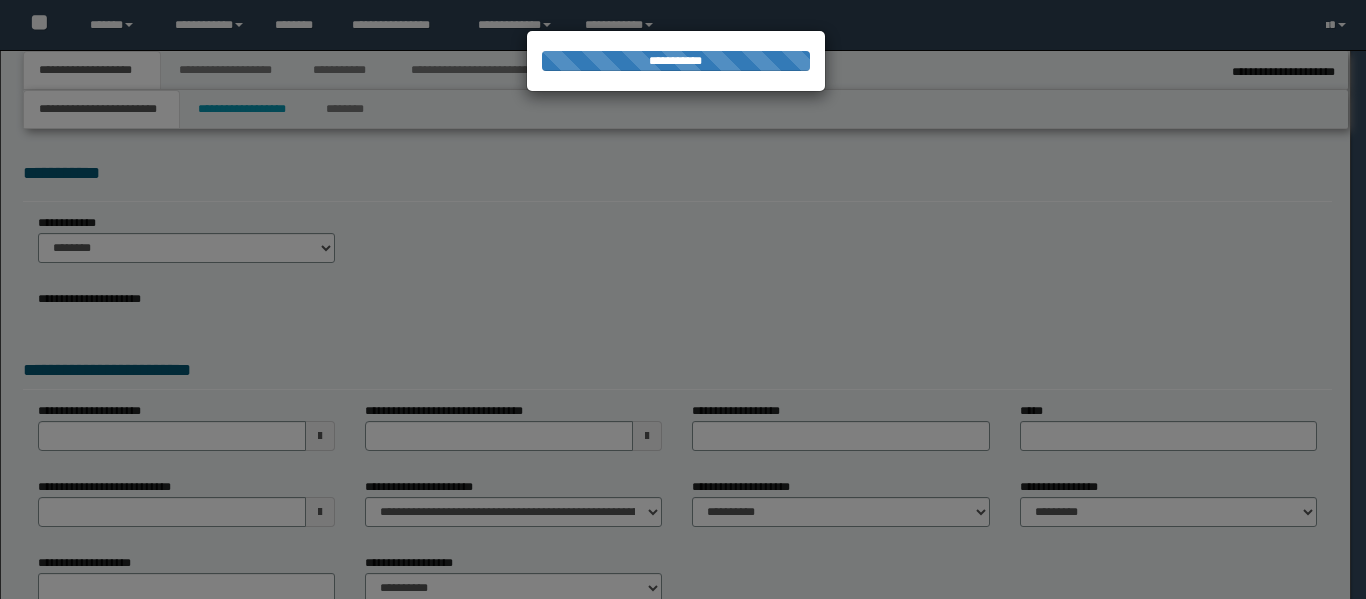 scroll, scrollTop: 0, scrollLeft: 0, axis: both 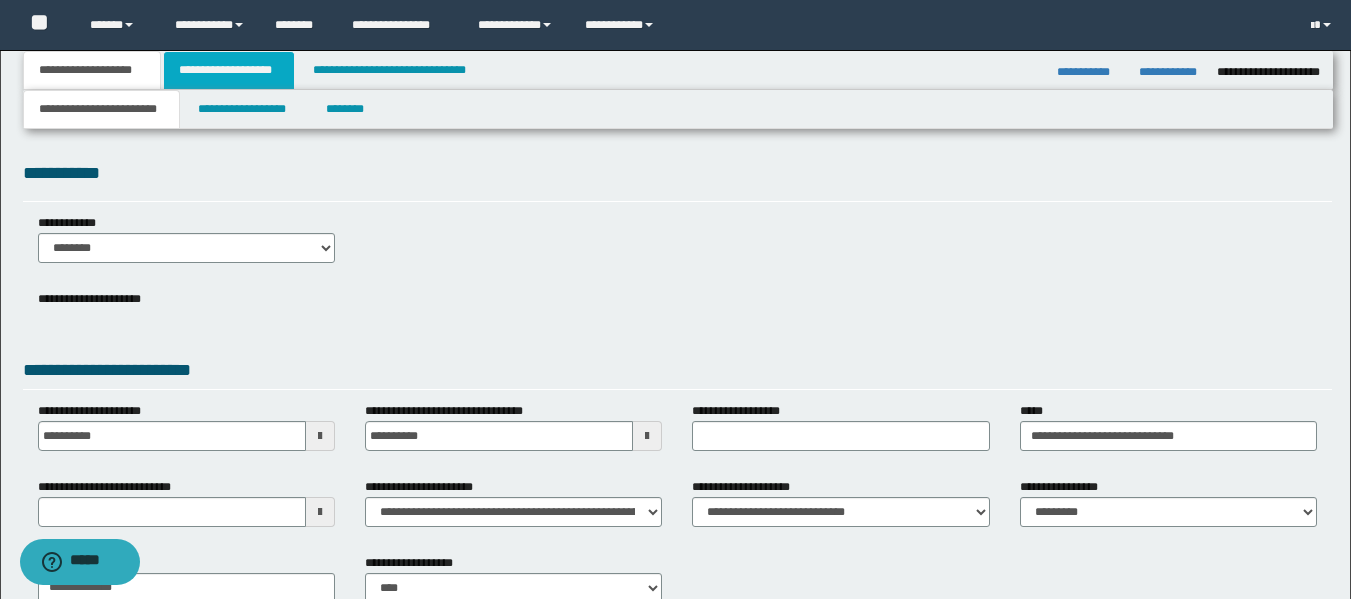 click on "**********" at bounding box center [229, 70] 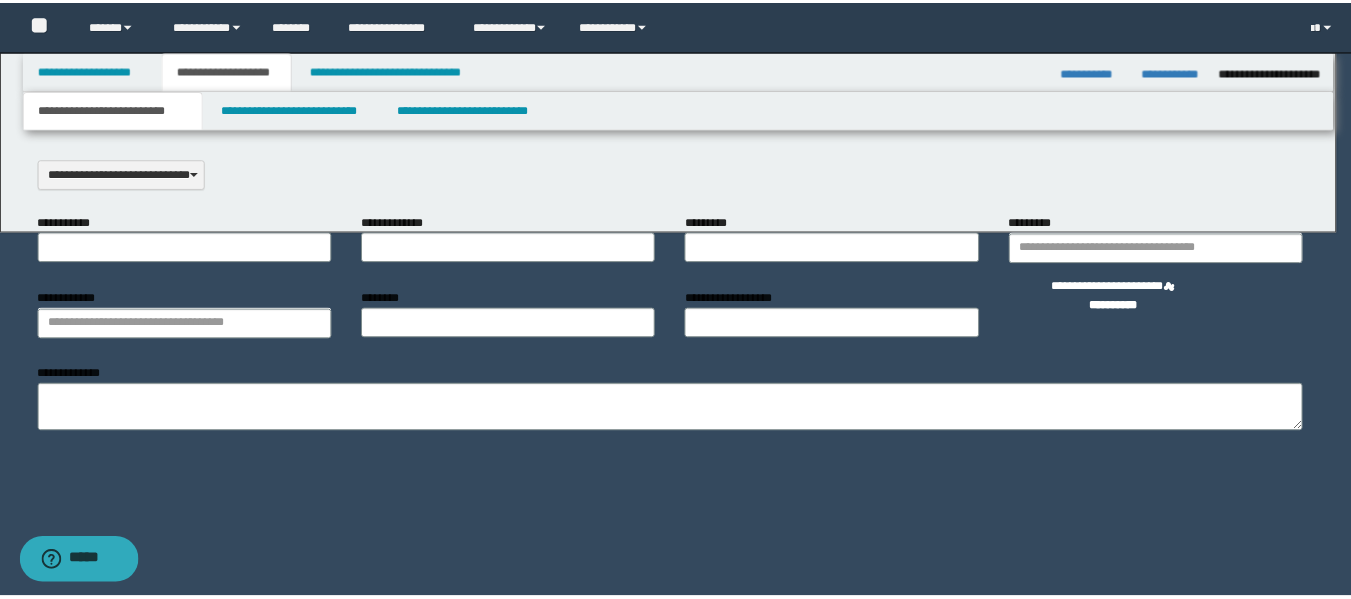 scroll, scrollTop: 0, scrollLeft: 0, axis: both 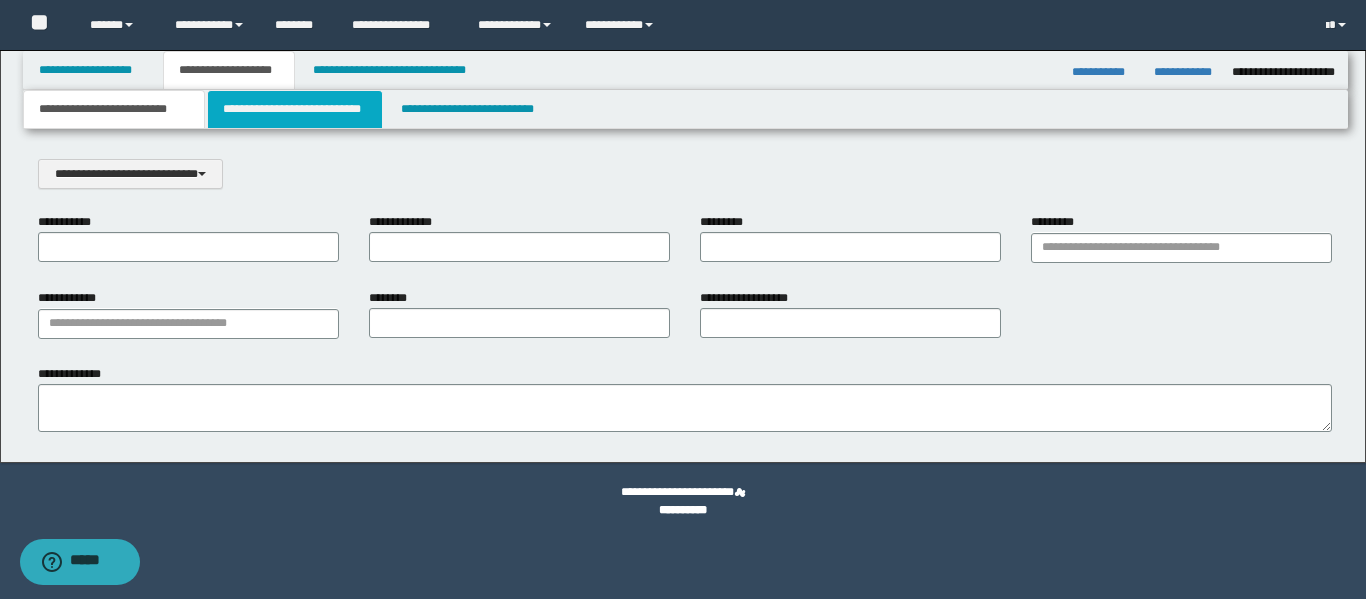 click on "**********" at bounding box center (295, 109) 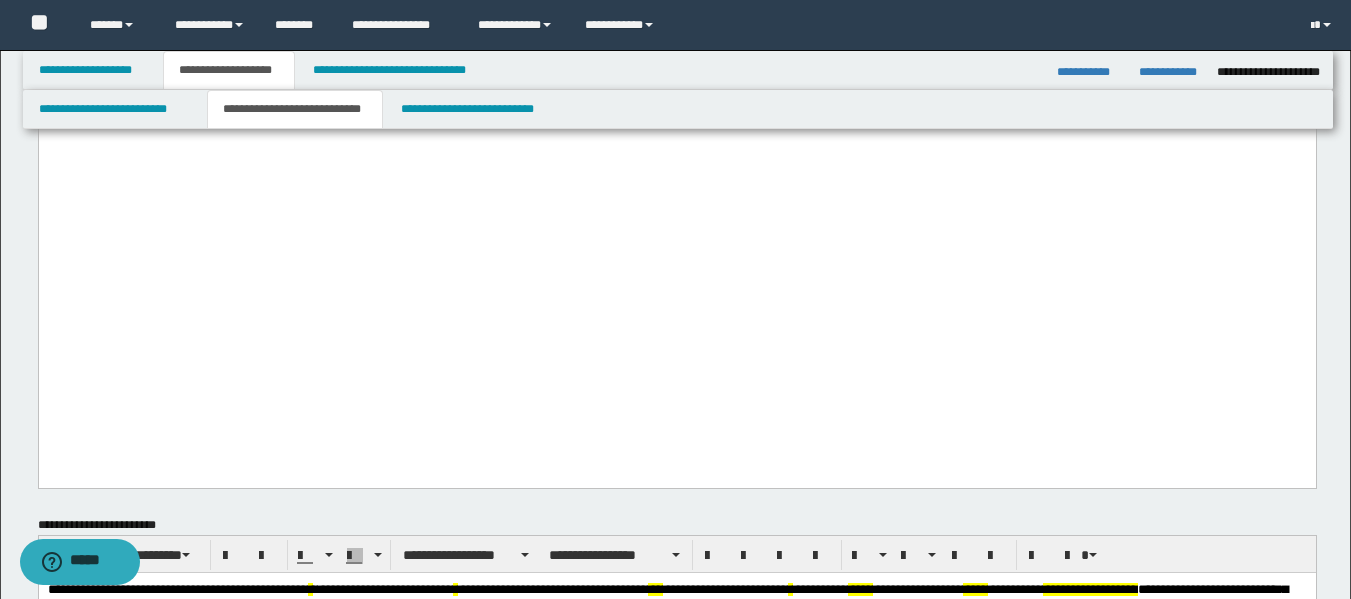 scroll, scrollTop: 1300, scrollLeft: 0, axis: vertical 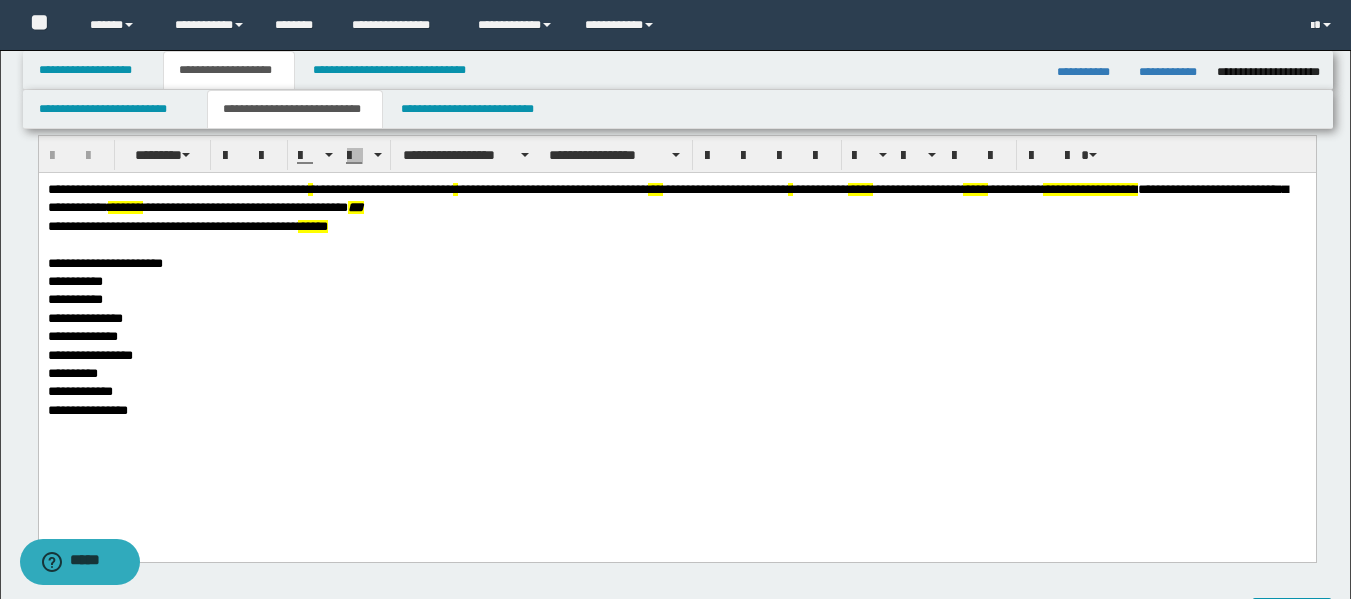 drag, startPoint x: 77, startPoint y: 171, endPoint x: 453, endPoint y: 284, distance: 392.61304 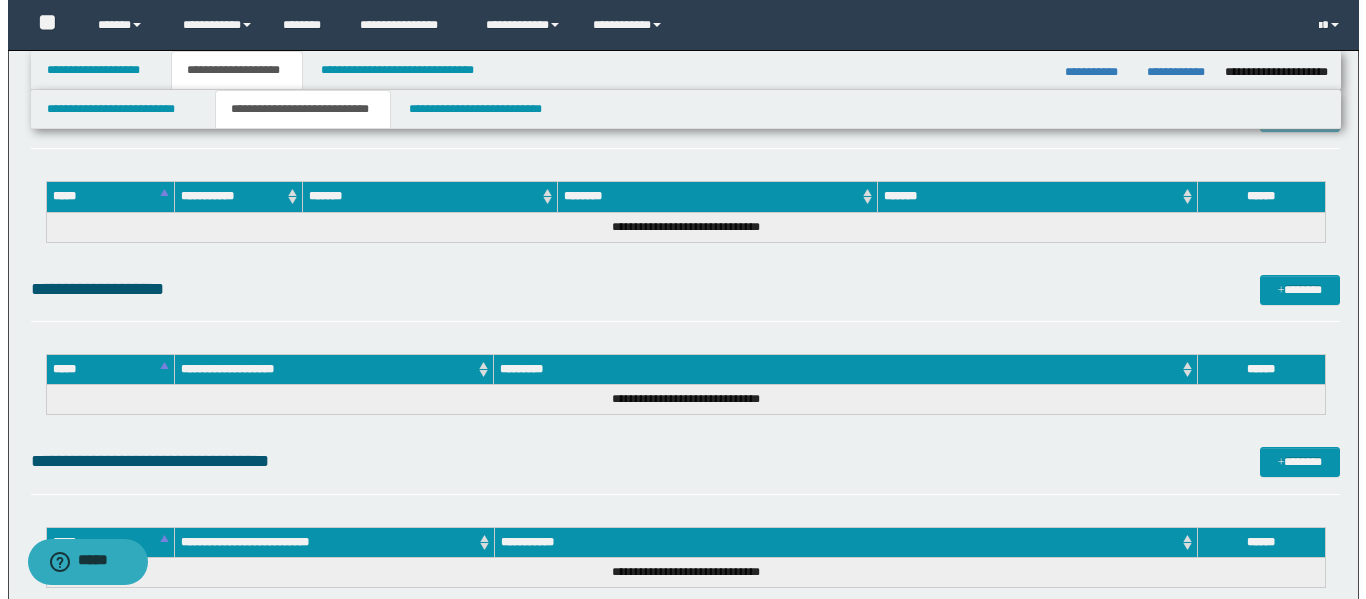 scroll, scrollTop: 1977, scrollLeft: 0, axis: vertical 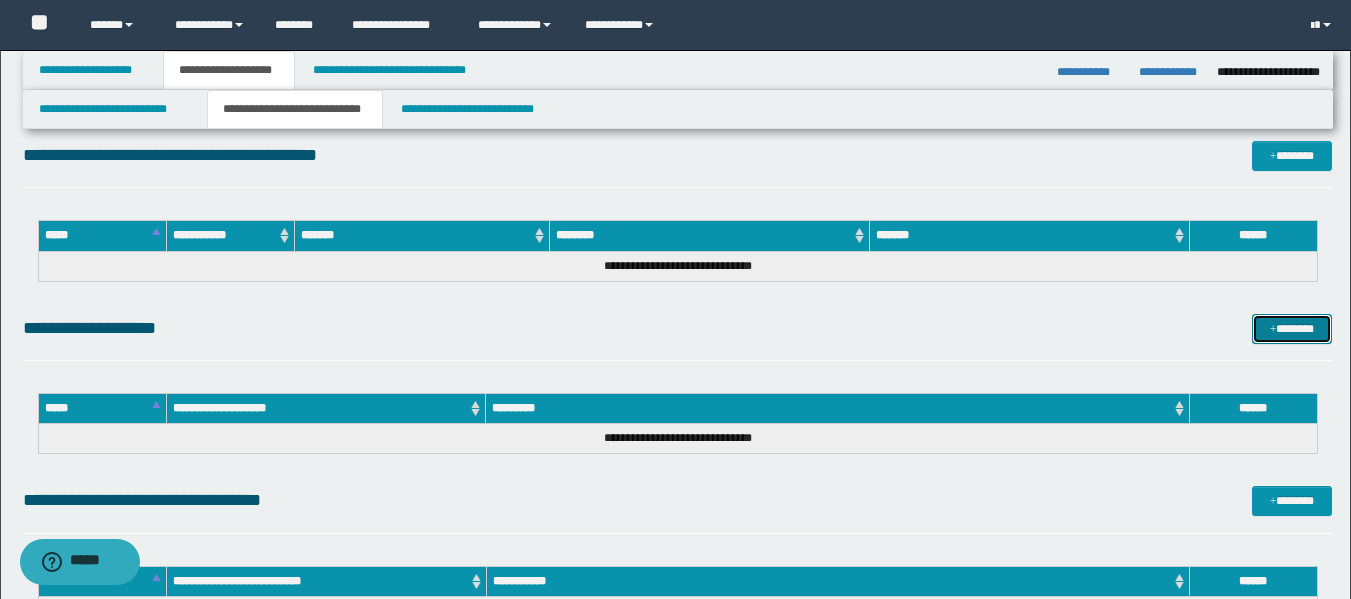 click on "*******" at bounding box center (1292, 329) 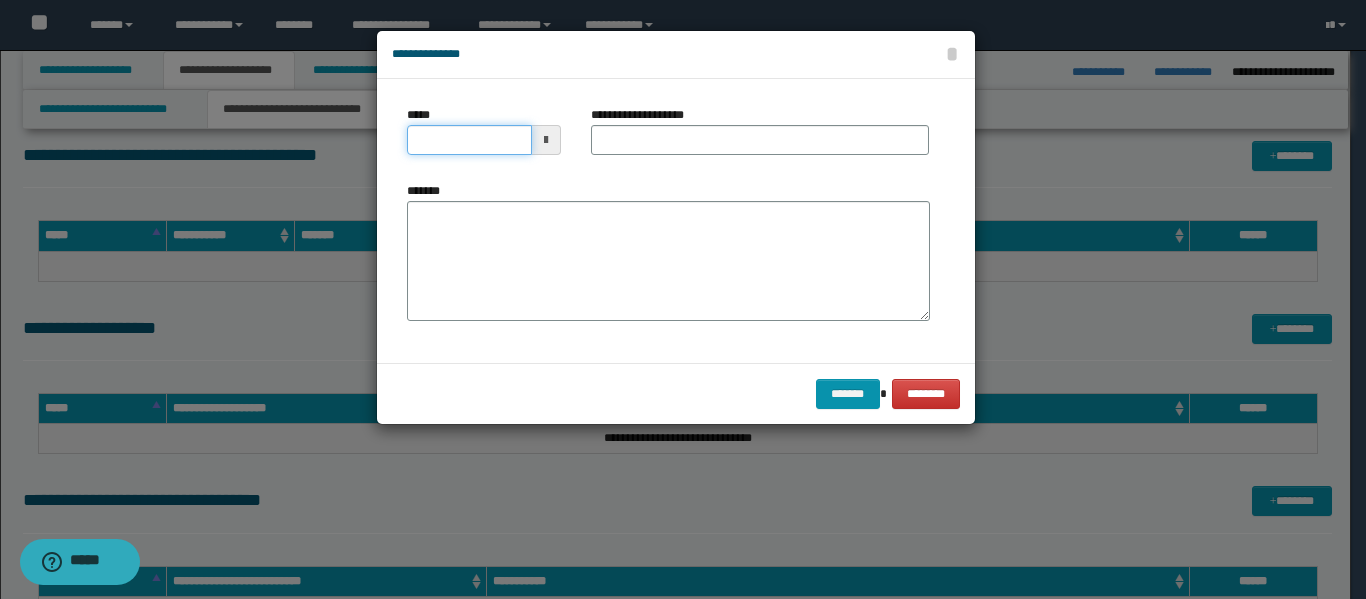 click on "*****" at bounding box center (469, 140) 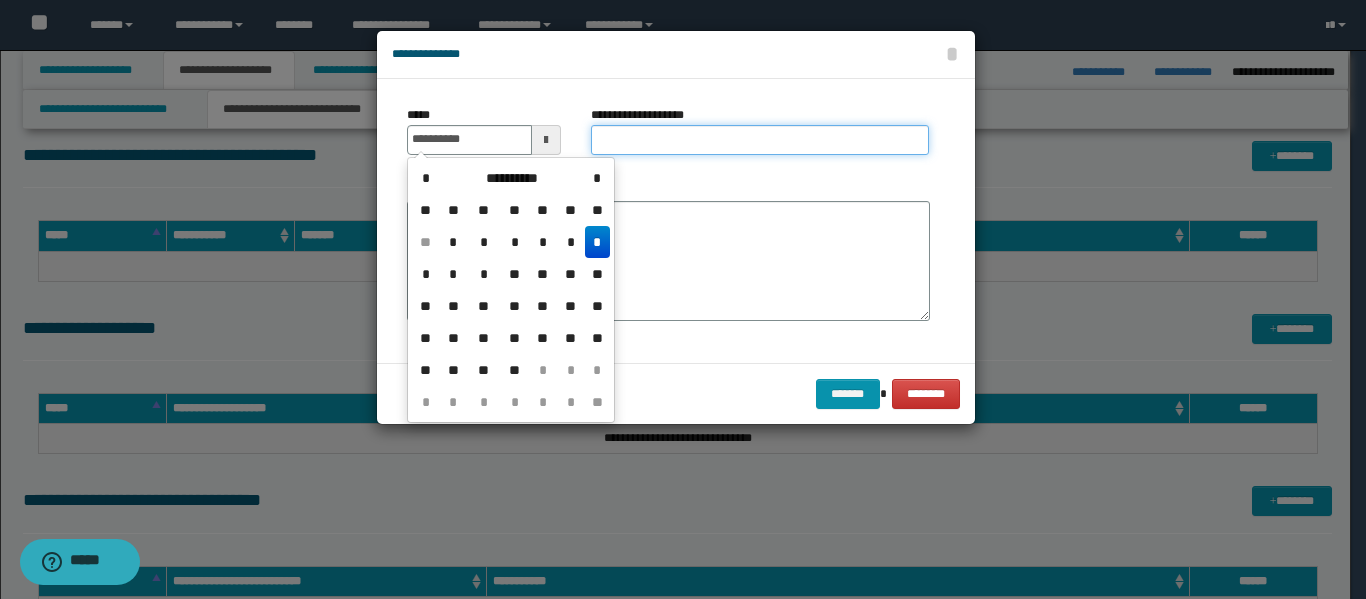 type on "**********" 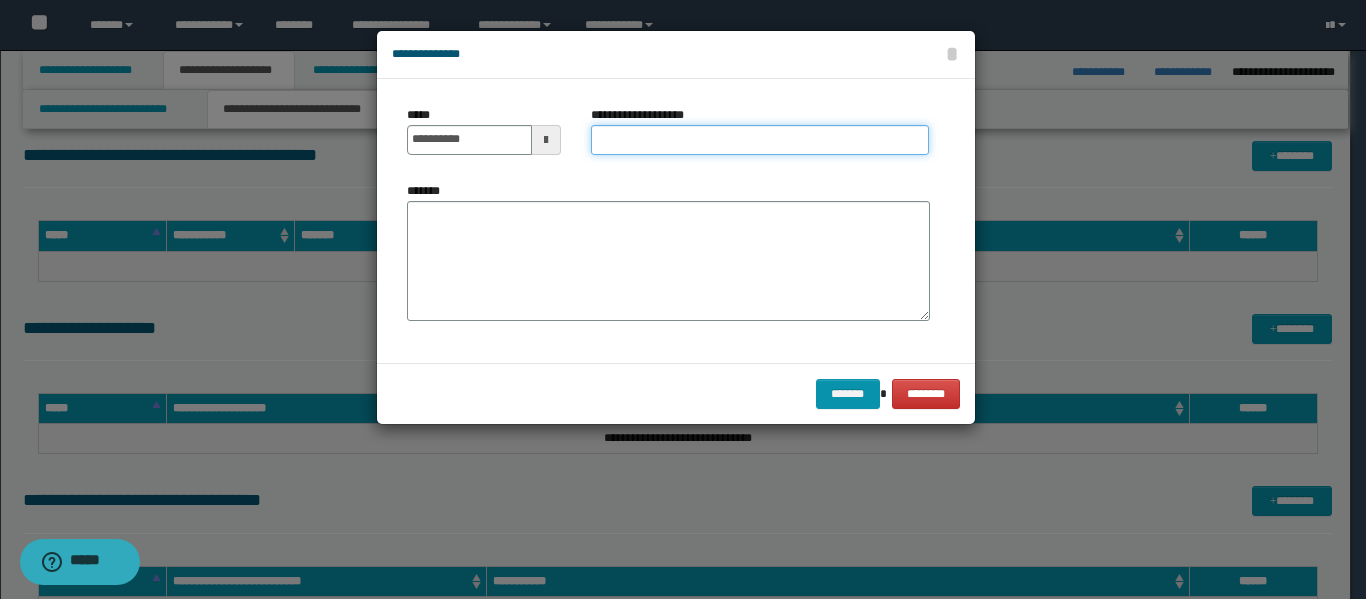click on "**********" at bounding box center [760, 140] 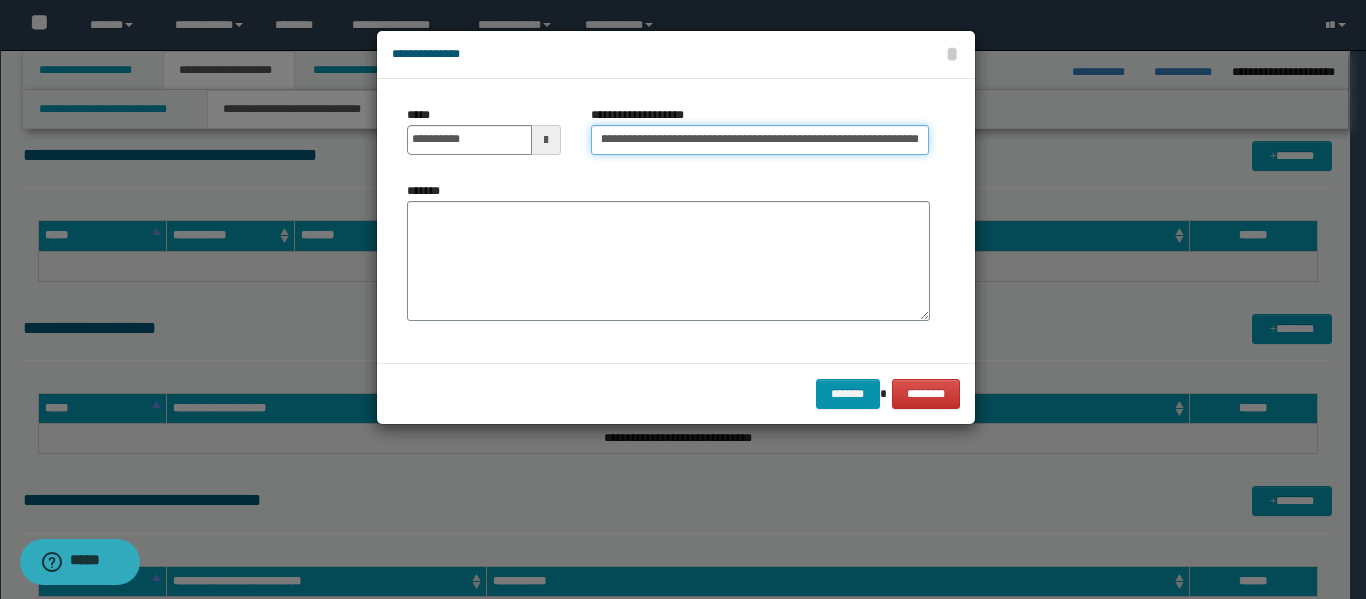 scroll, scrollTop: 0, scrollLeft: 471, axis: horizontal 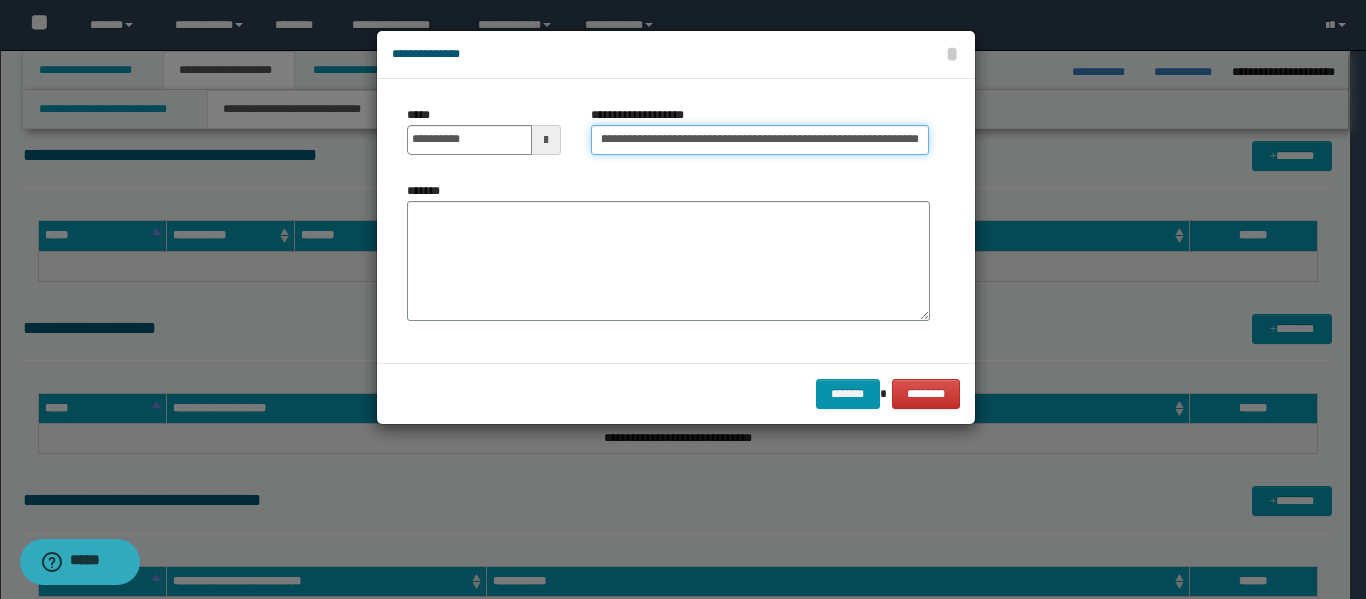 type on "**********" 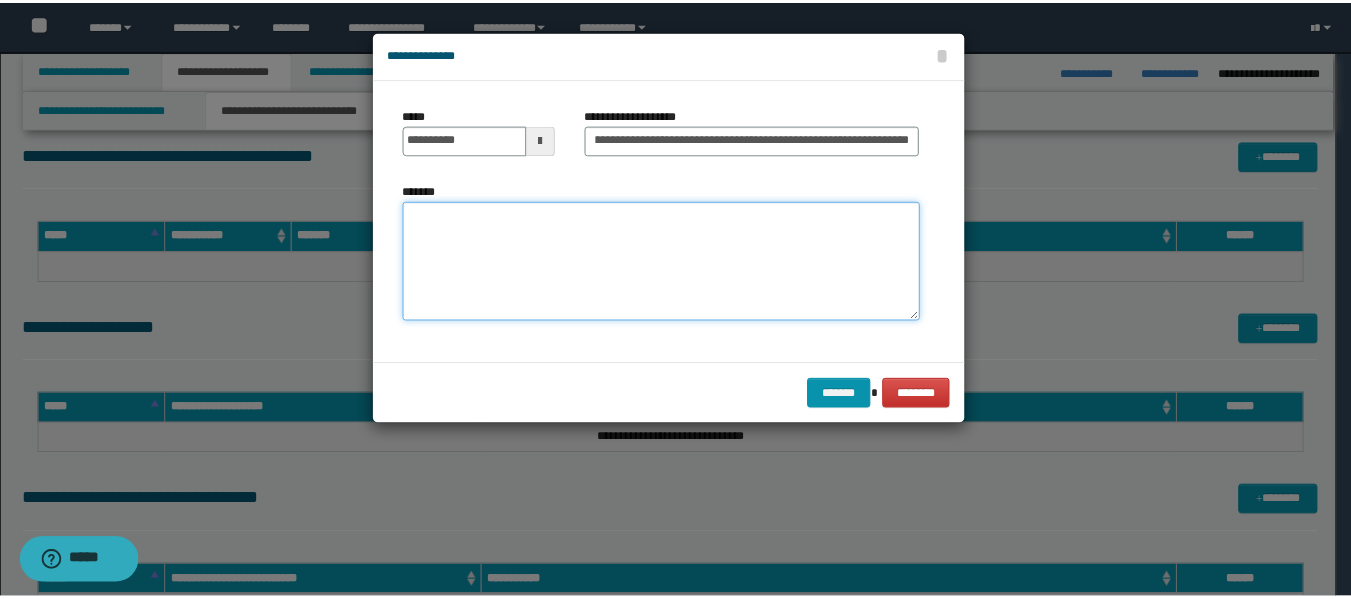 scroll, scrollTop: 0, scrollLeft: 0, axis: both 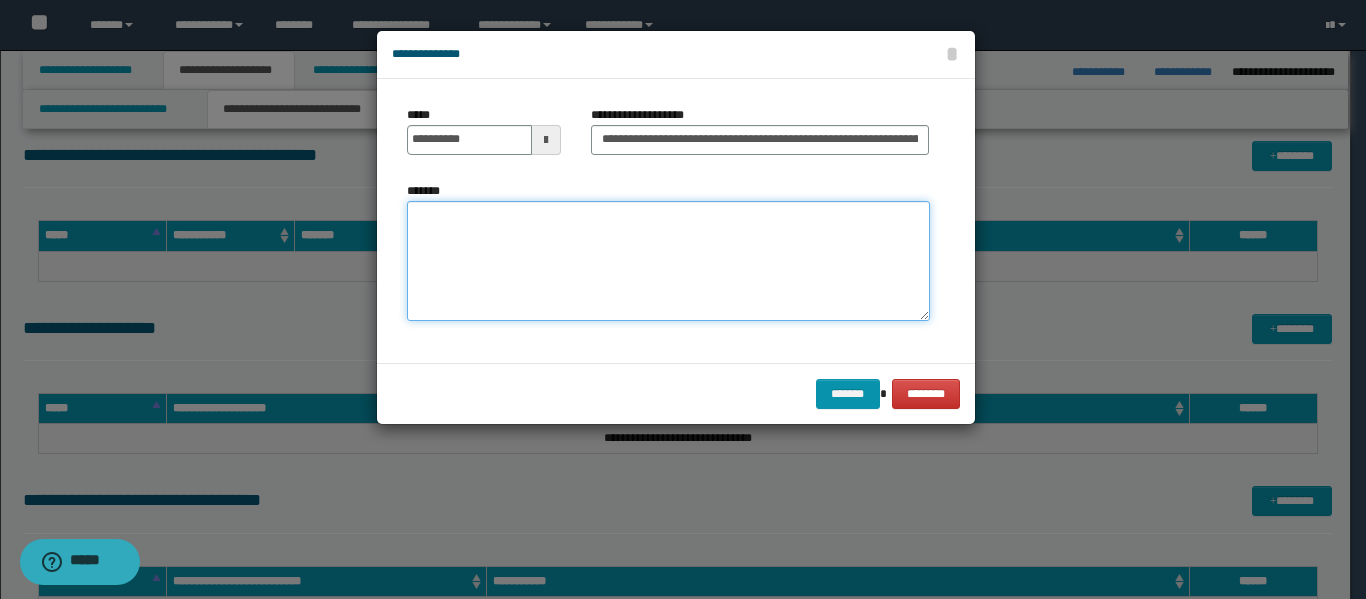 click on "*******" at bounding box center [668, 261] 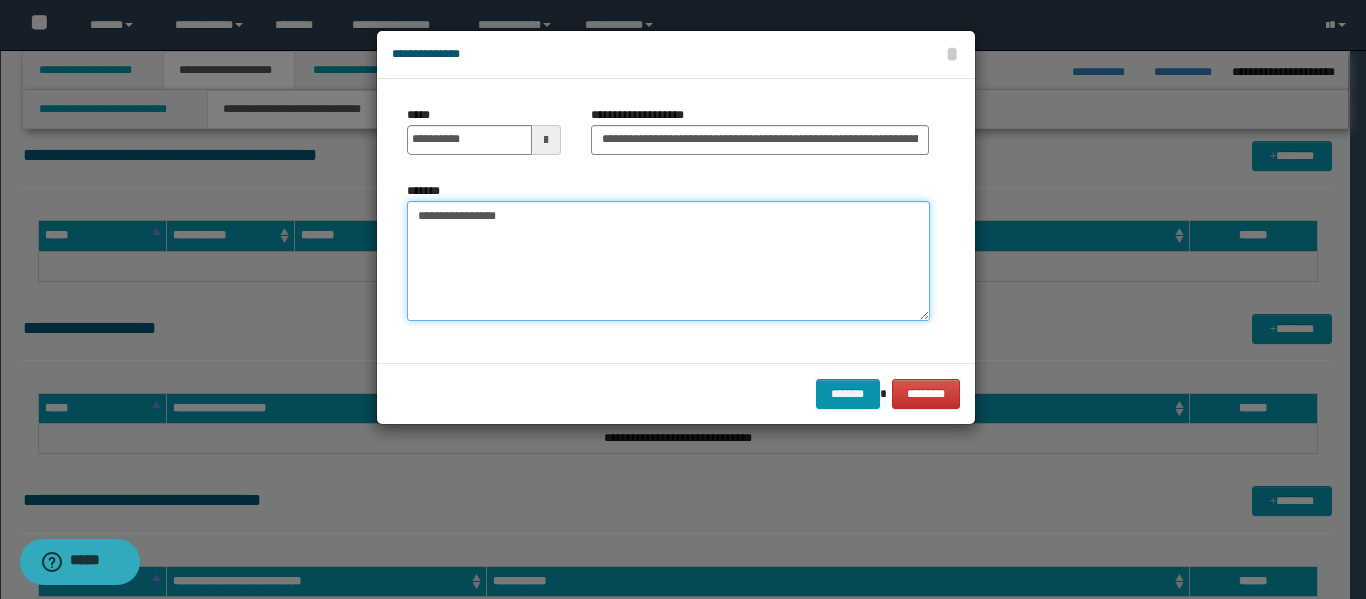 click on "**********" at bounding box center (668, 261) 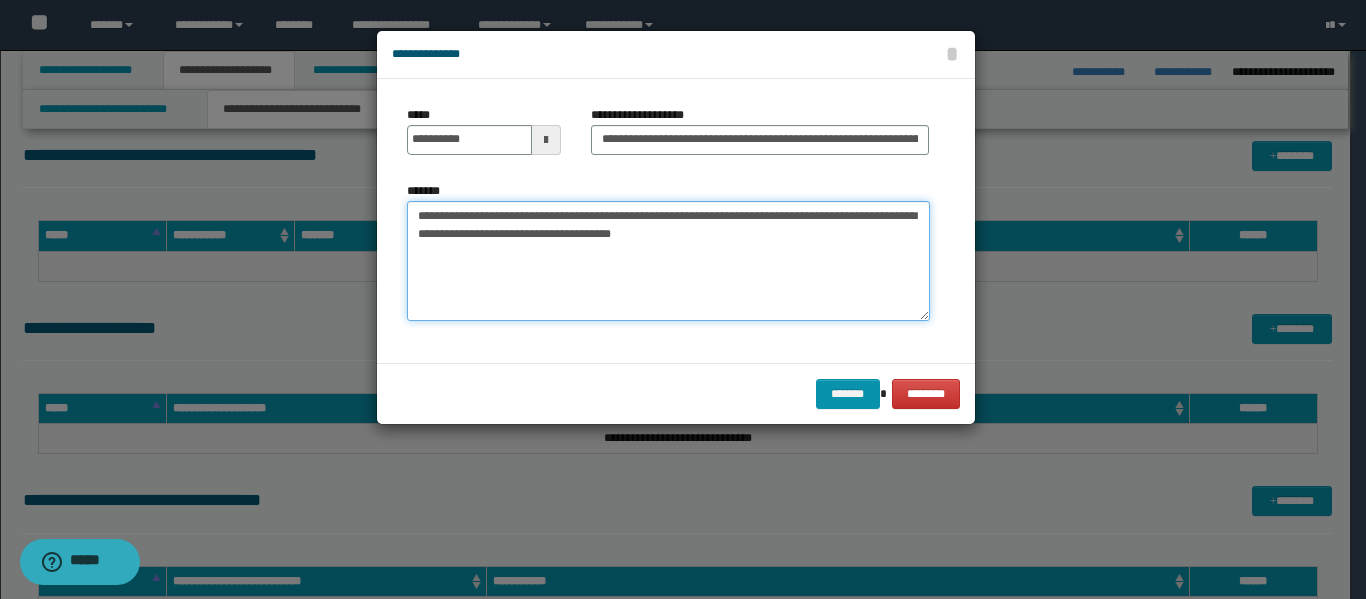 click on "**********" at bounding box center (668, 261) 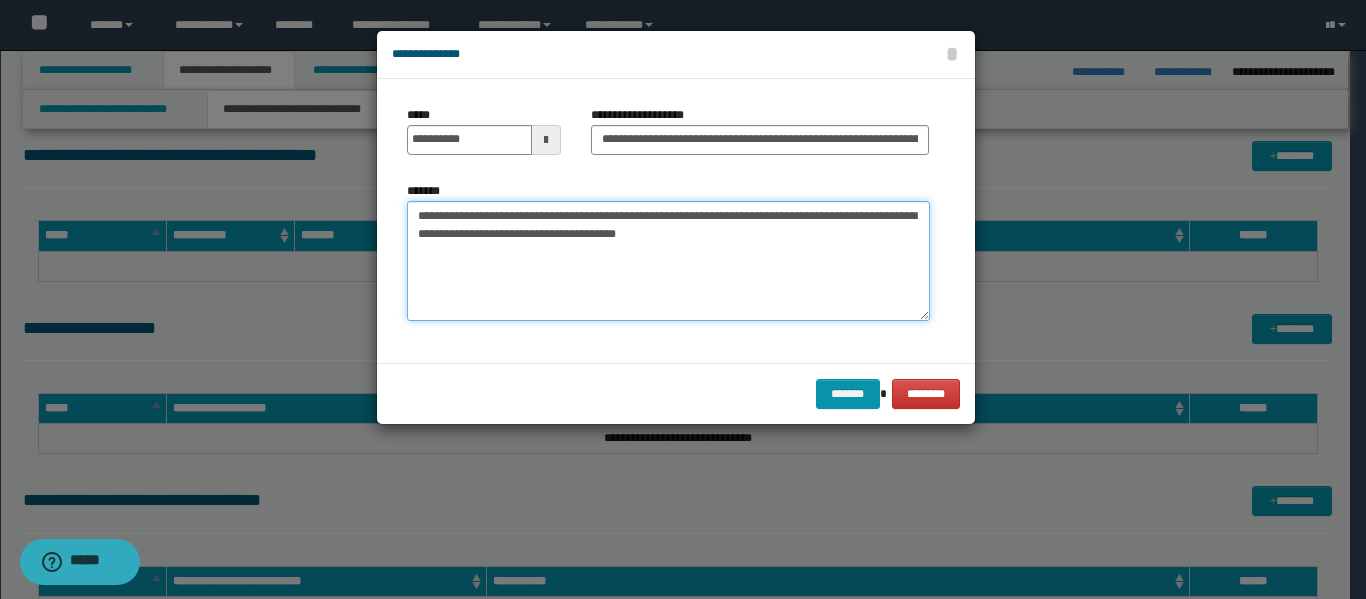 click on "**********" at bounding box center [668, 261] 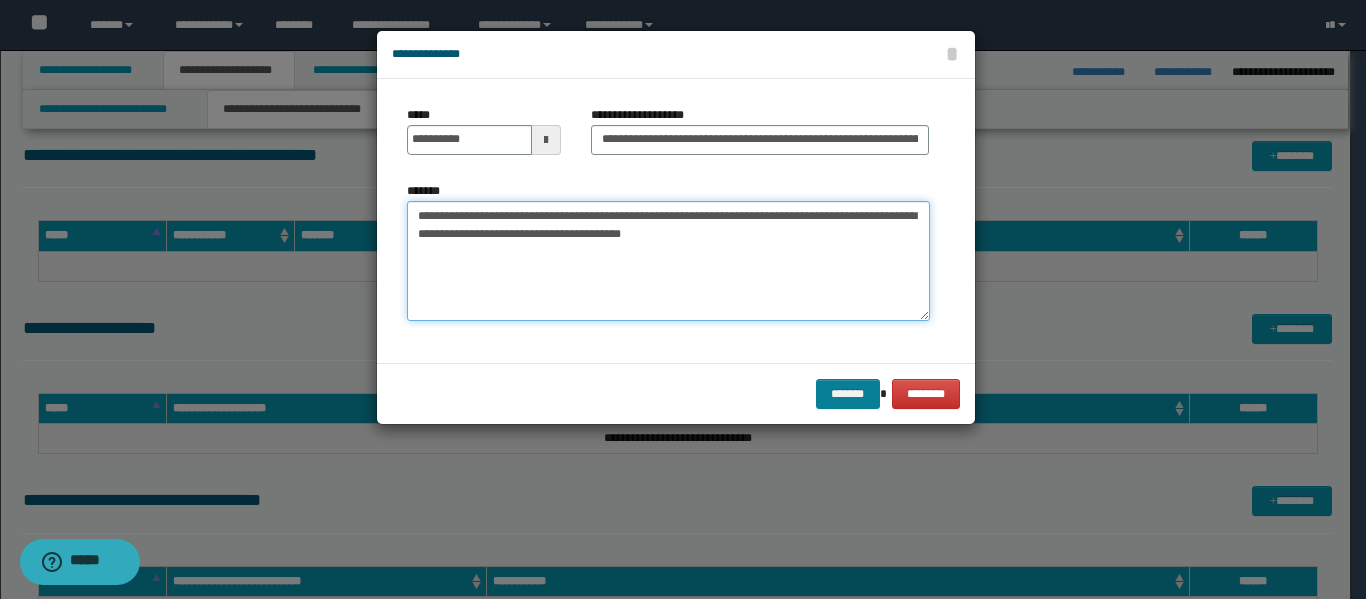type on "**********" 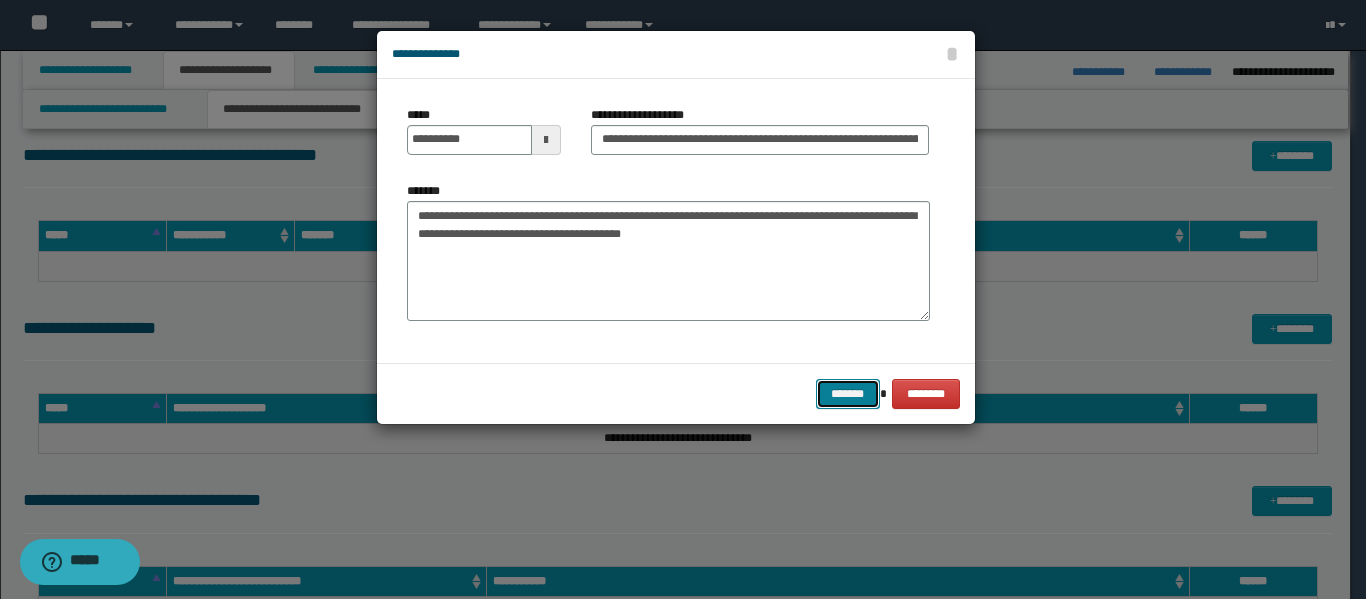 click on "*******" at bounding box center (848, 394) 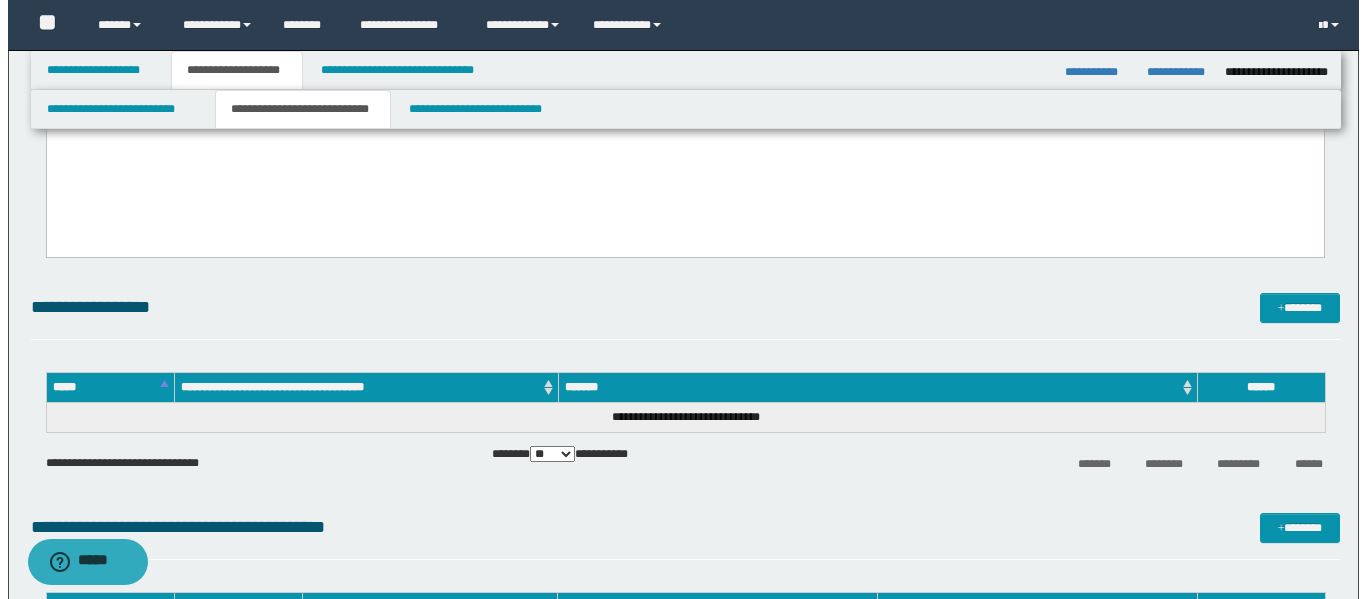 scroll, scrollTop: 1577, scrollLeft: 0, axis: vertical 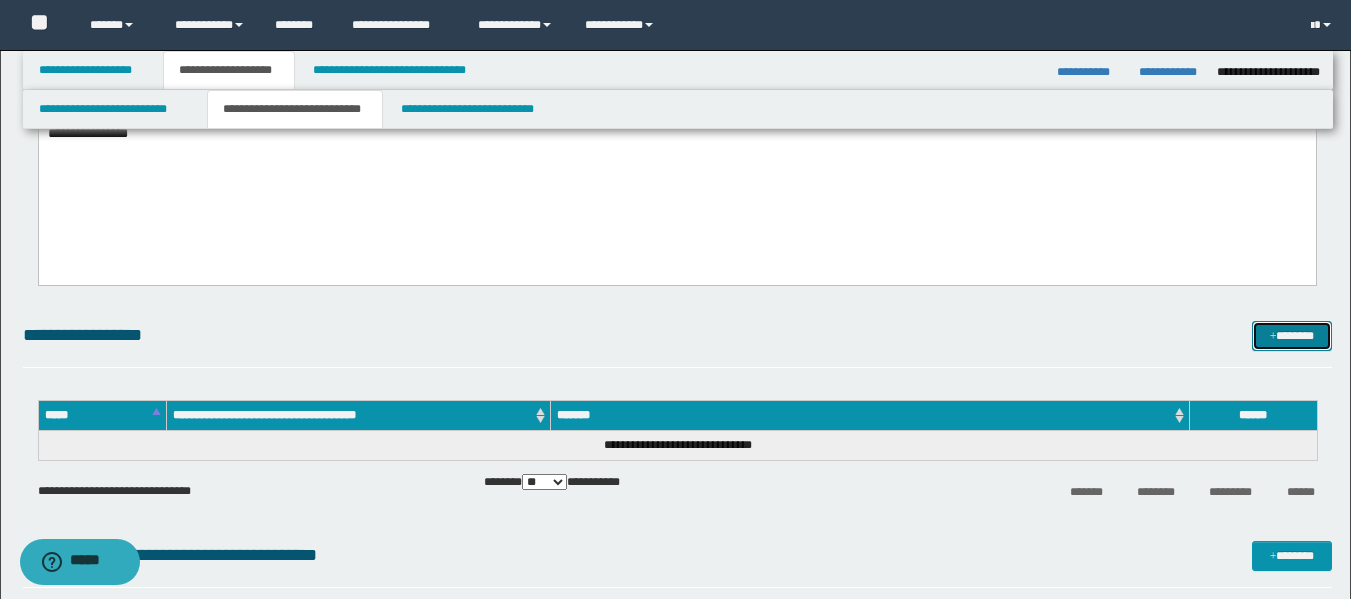 click on "*******" at bounding box center (1292, 336) 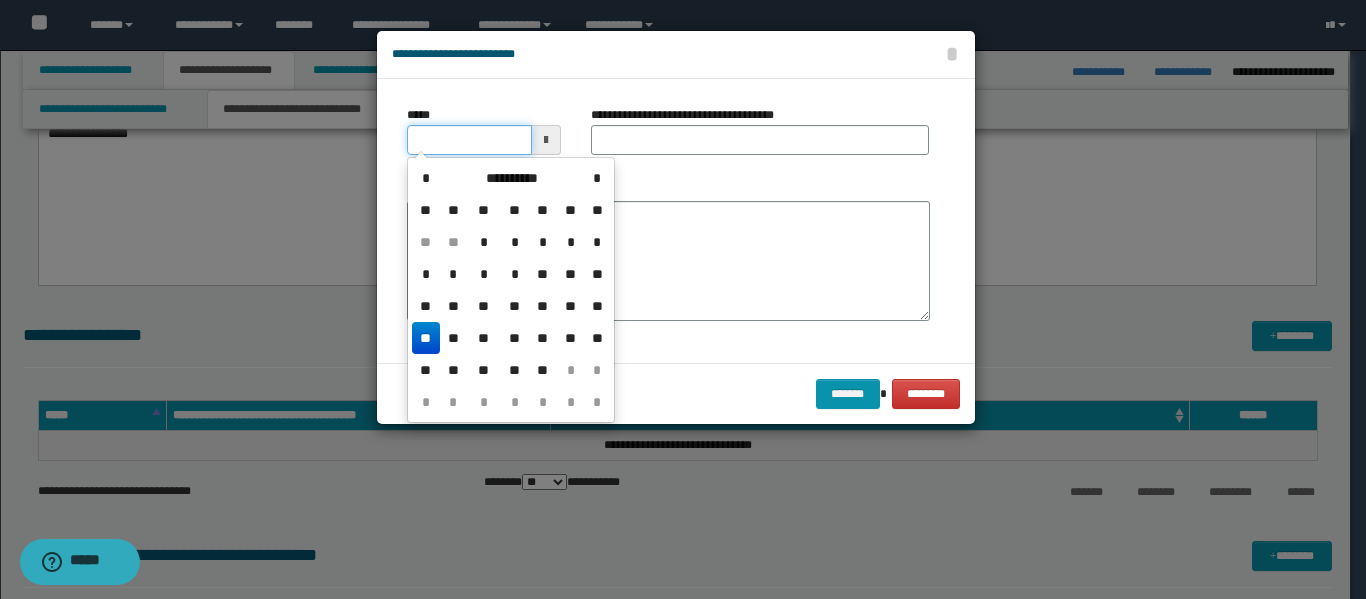 click on "*****" at bounding box center [469, 140] 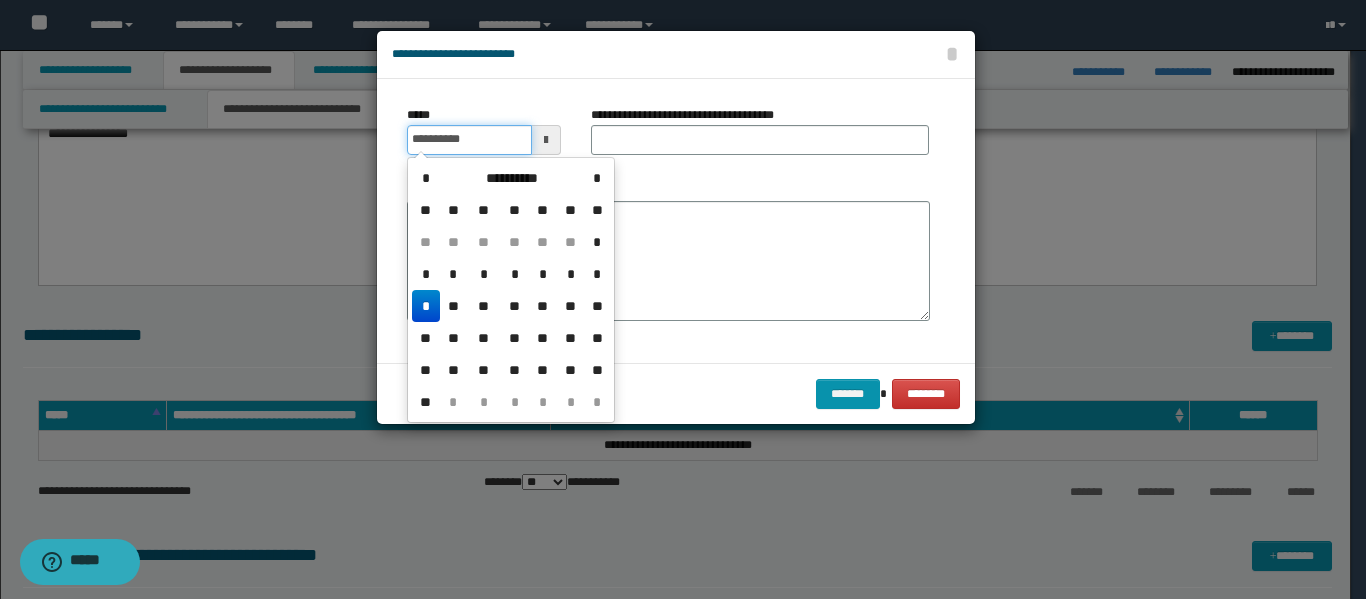 click on "**********" at bounding box center [469, 140] 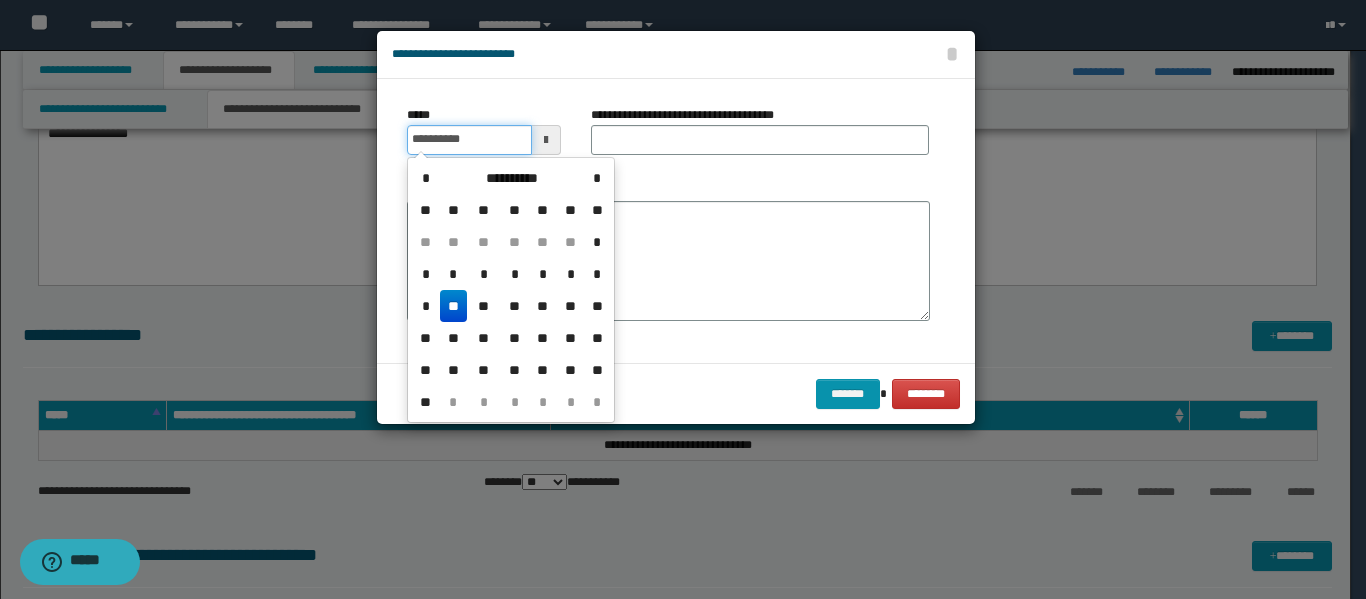 click on "**********" at bounding box center [469, 140] 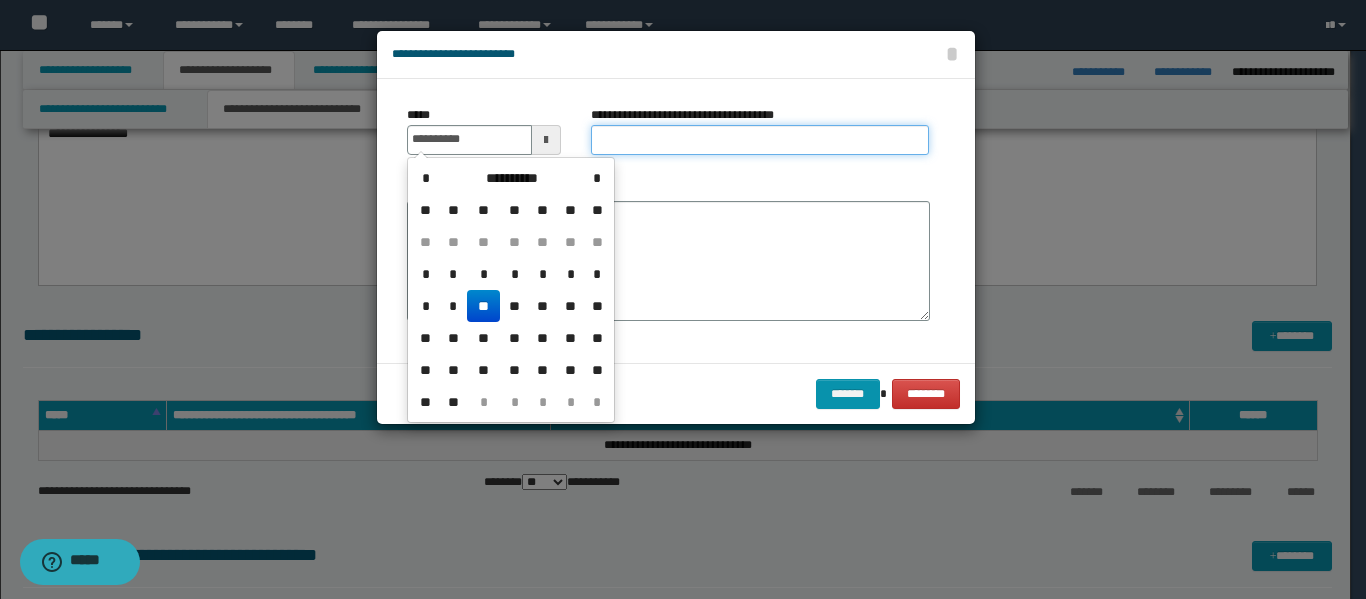 type on "**********" 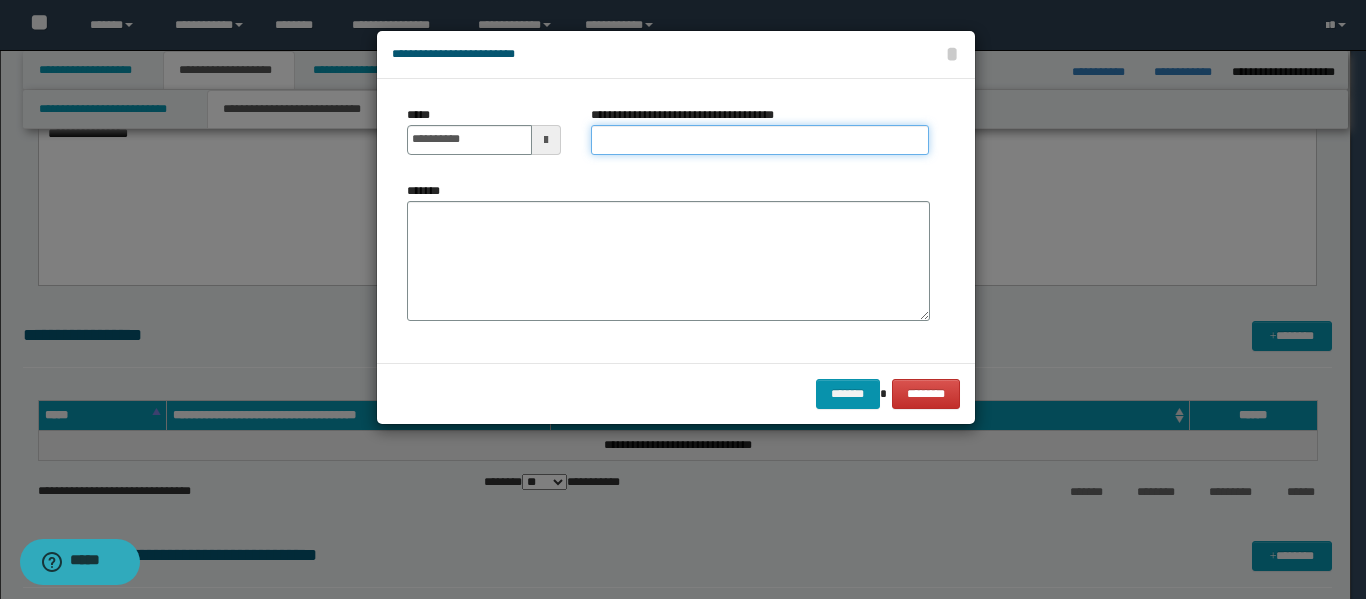 click on "**********" at bounding box center [760, 140] 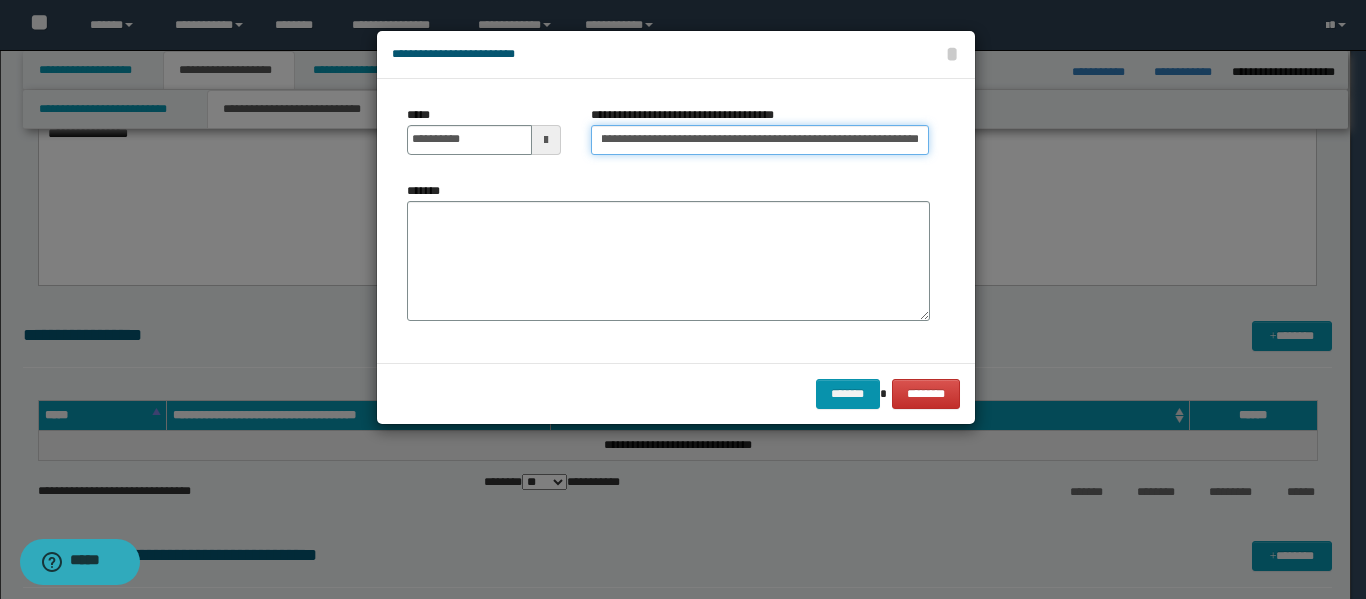 scroll, scrollTop: 0, scrollLeft: 189, axis: horizontal 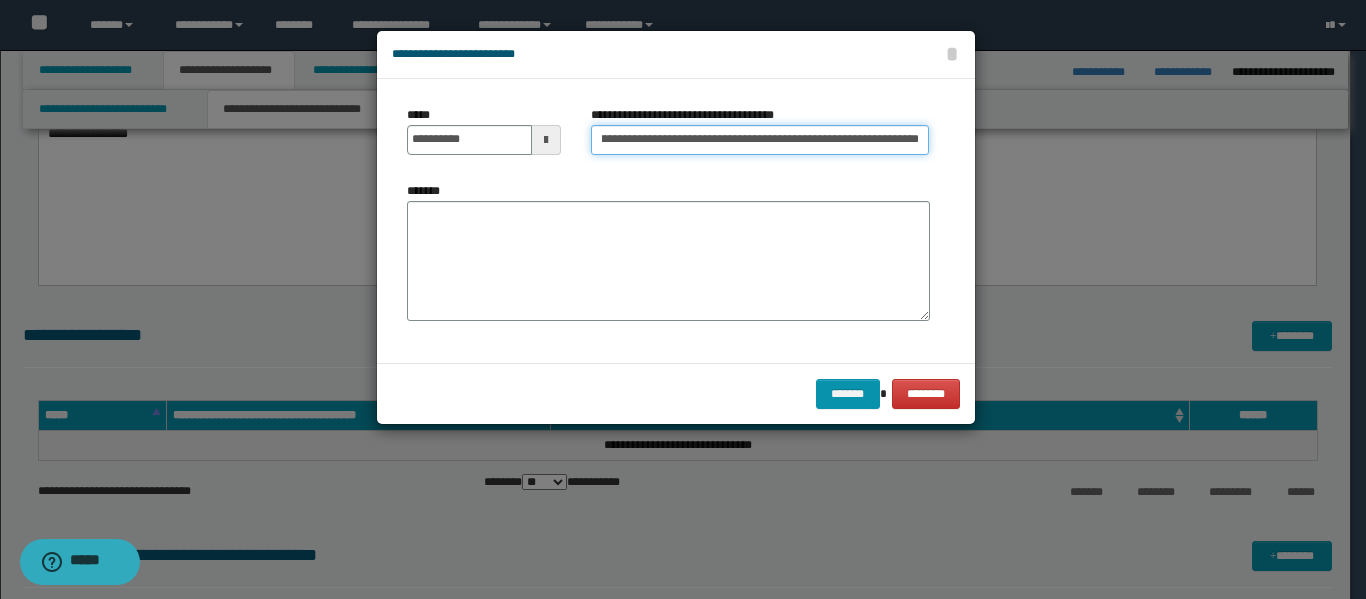 type on "**********" 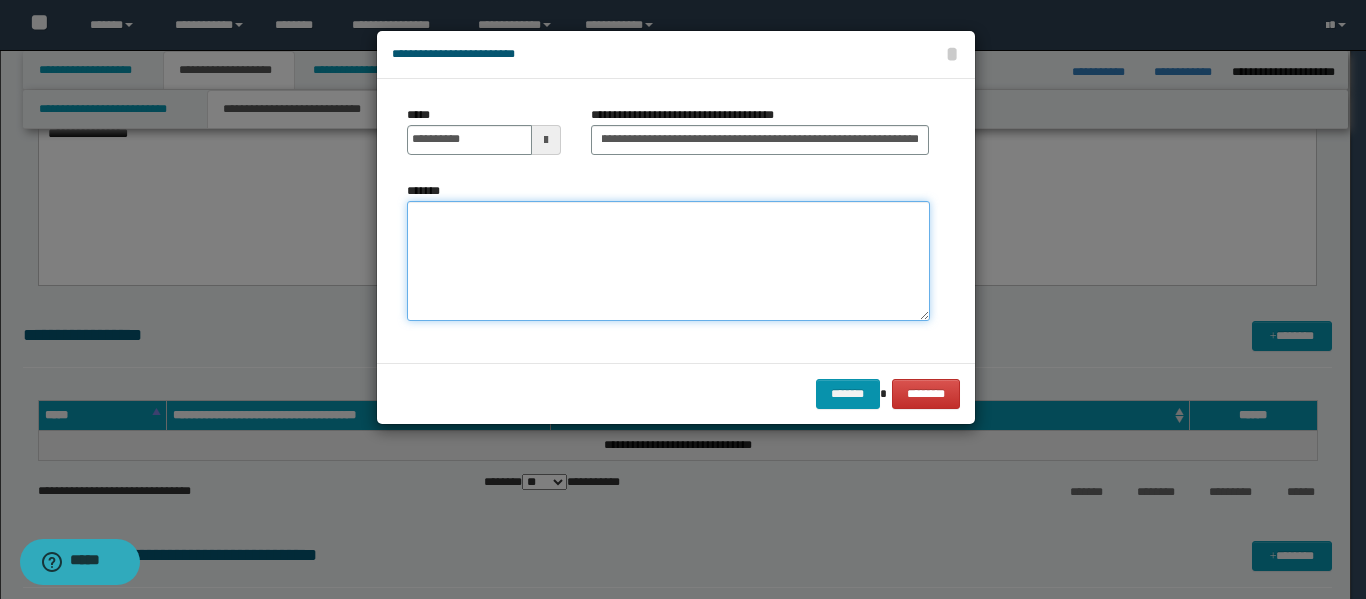 scroll, scrollTop: 0, scrollLeft: 0, axis: both 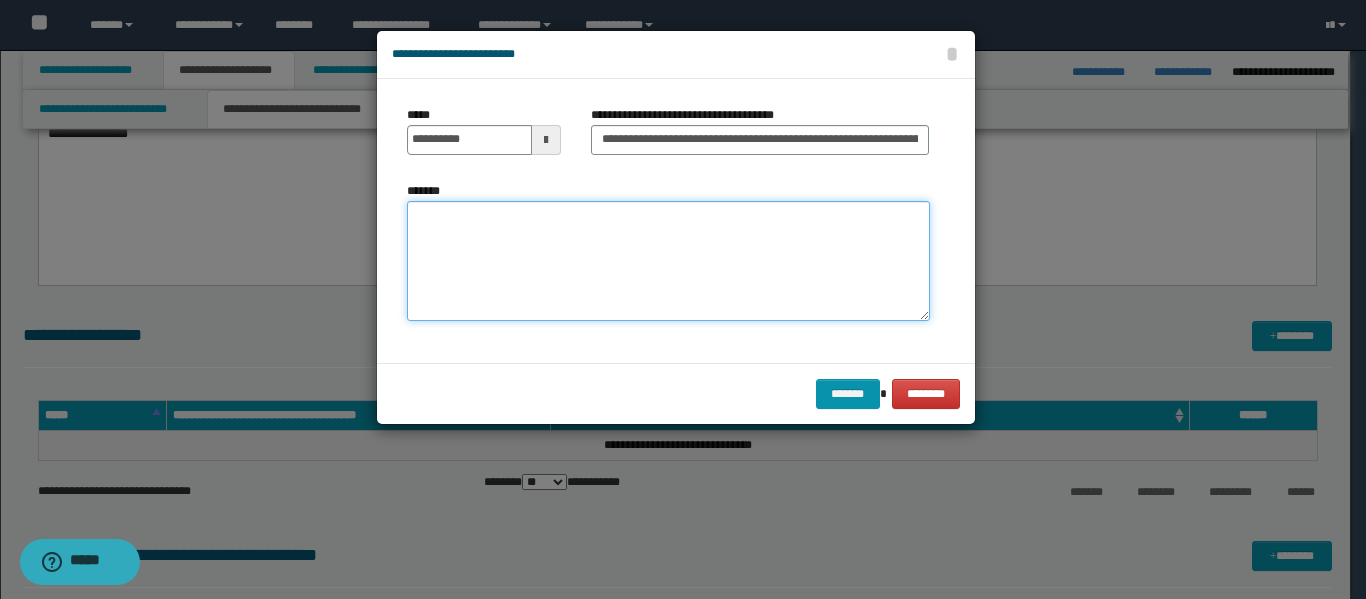 click on "*******" at bounding box center [668, 261] 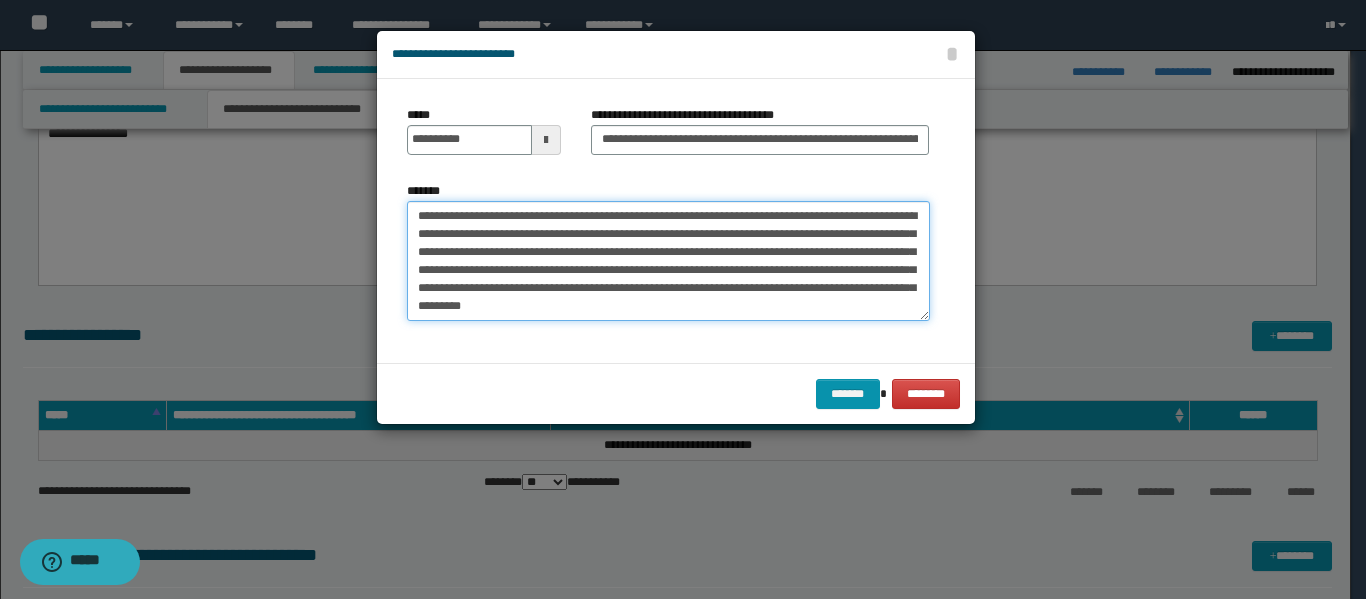 click on "**********" at bounding box center (668, 261) 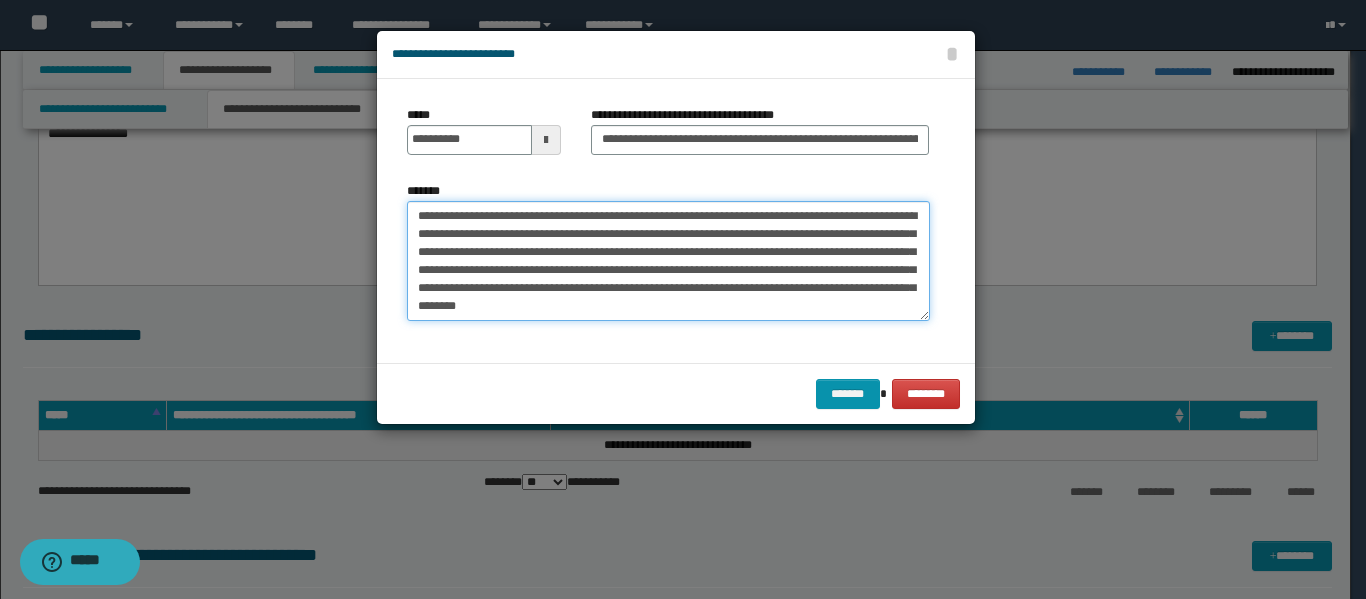 click on "**********" at bounding box center (668, 261) 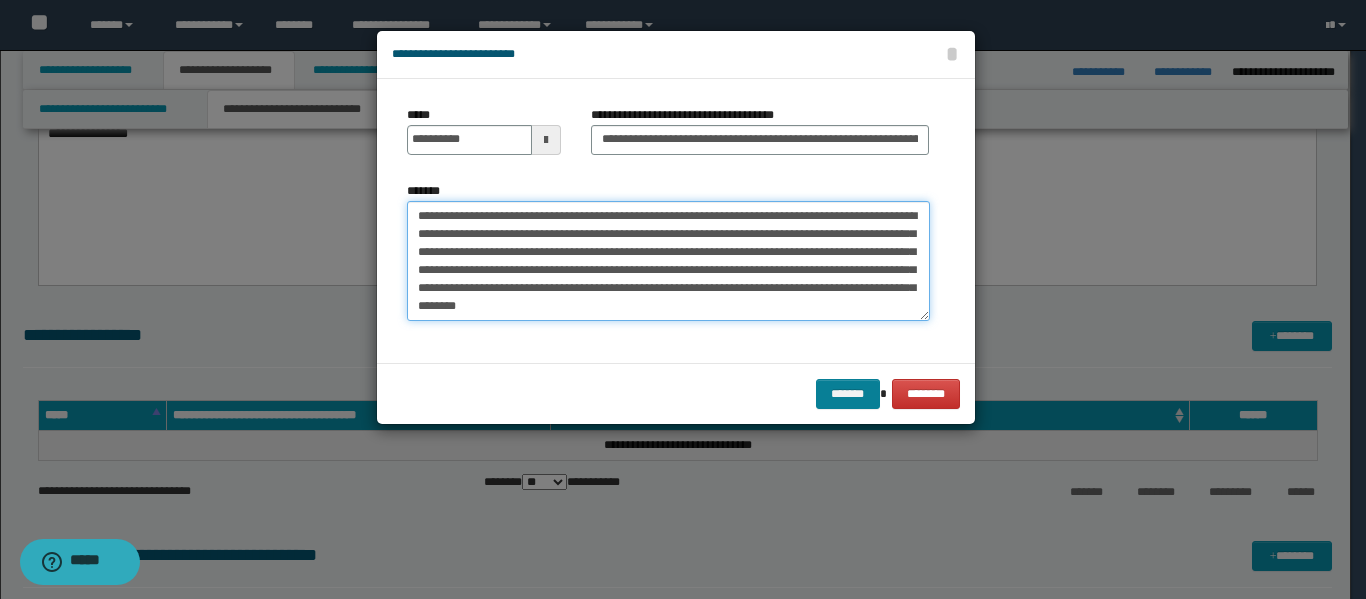 type on "**********" 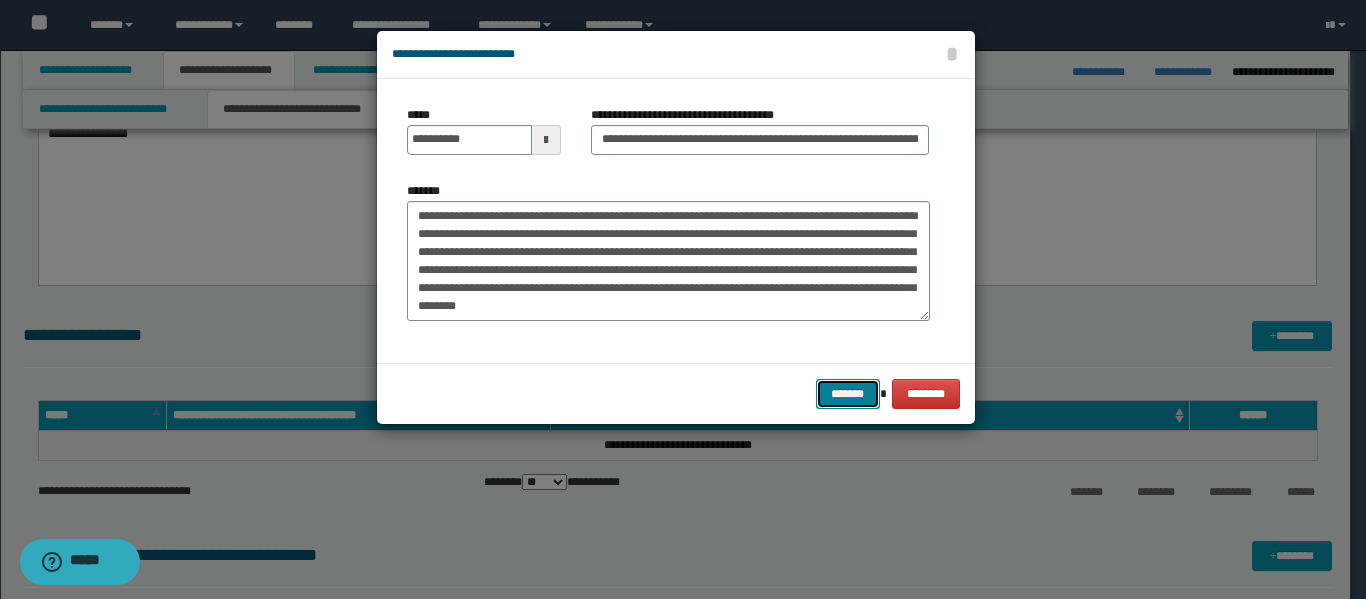 click on "*******" at bounding box center (848, 394) 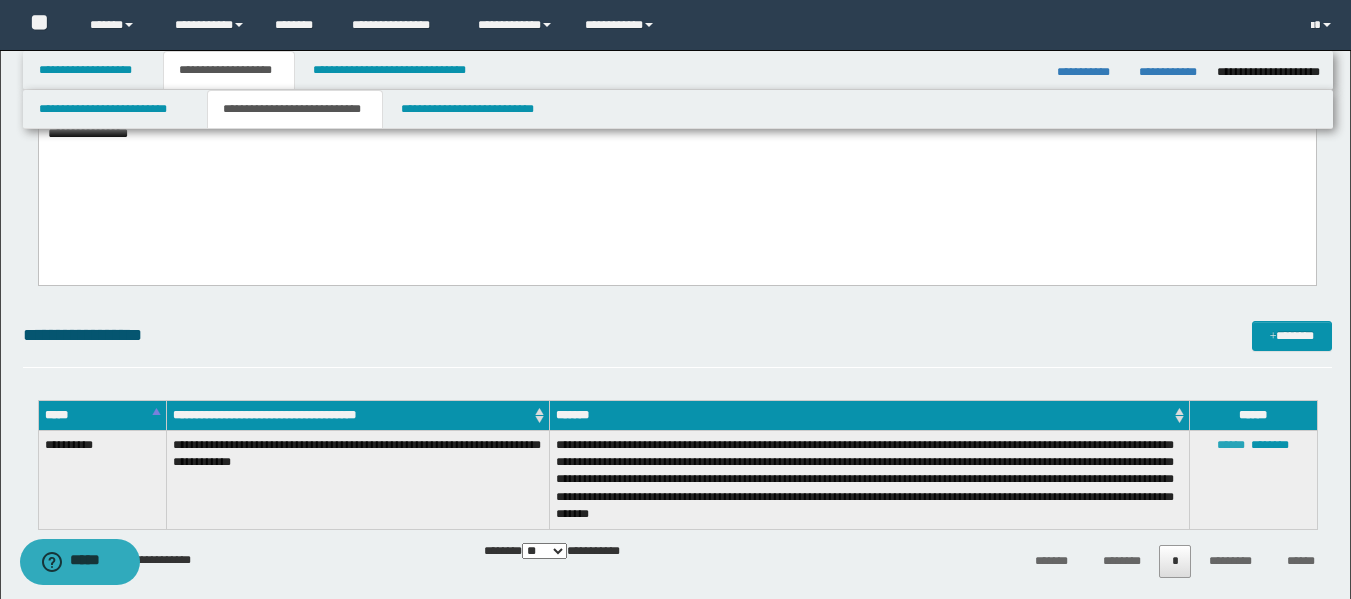 click on "******" at bounding box center [1231, 445] 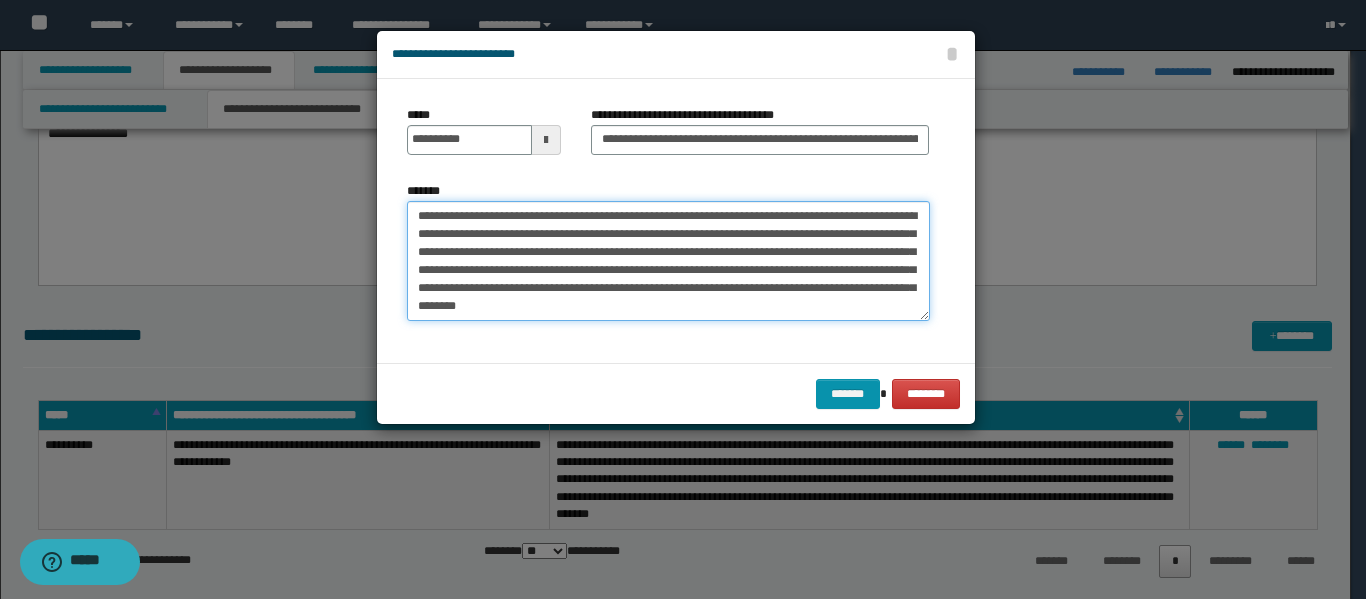 click on "**********" at bounding box center (668, 261) 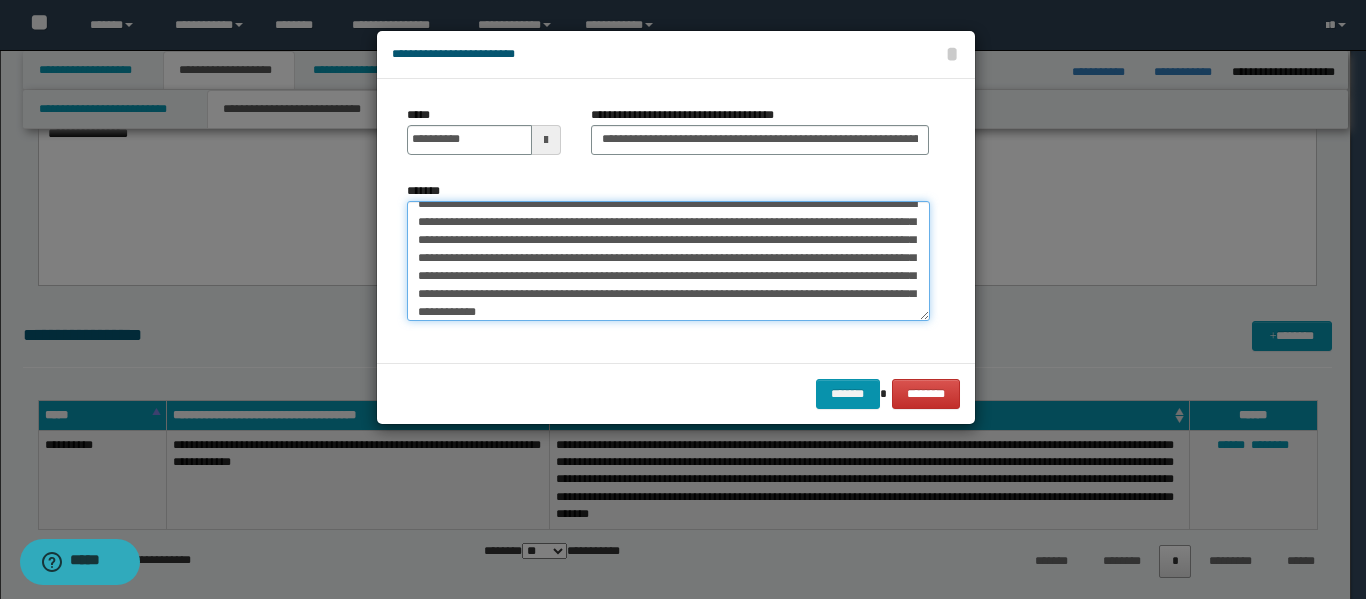 scroll, scrollTop: 30, scrollLeft: 0, axis: vertical 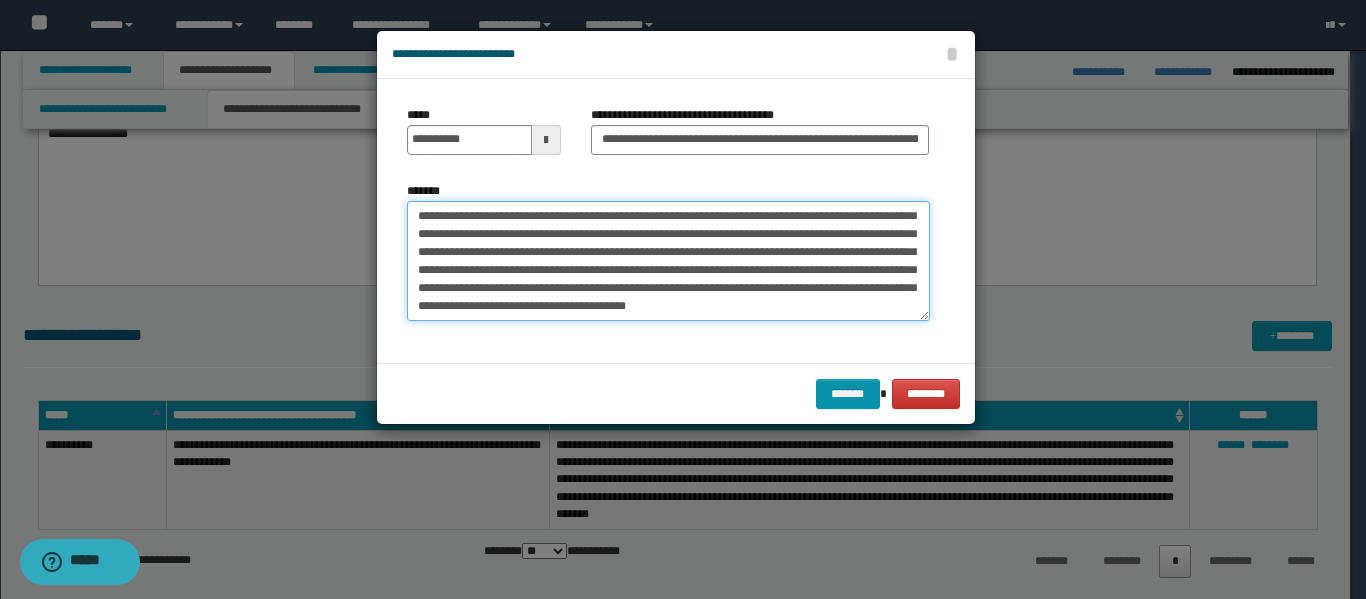 click on "**********" at bounding box center (668, 261) 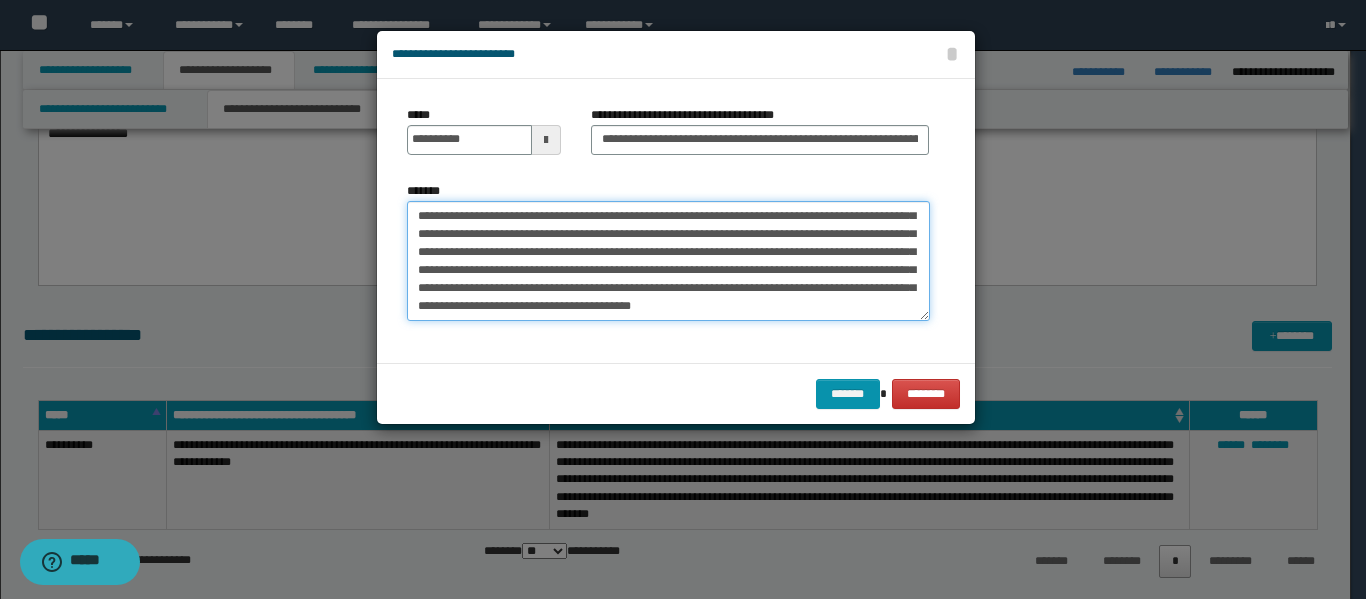 click on "**********" at bounding box center [668, 261] 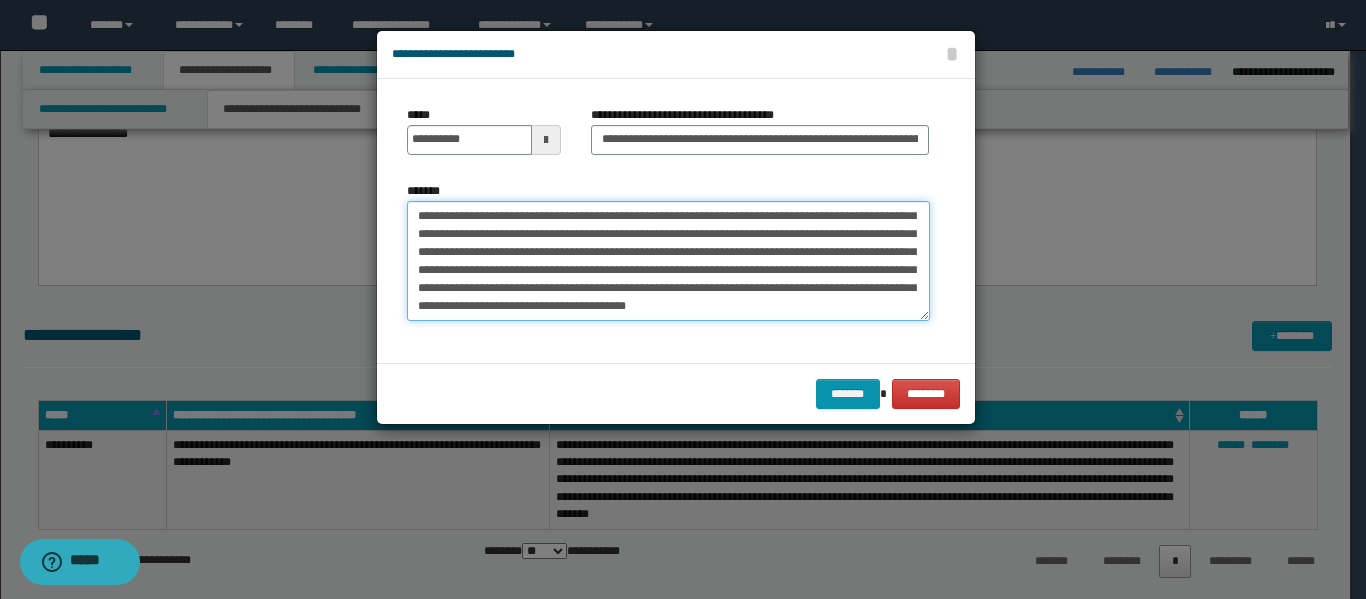 click on "**********" at bounding box center [668, 261] 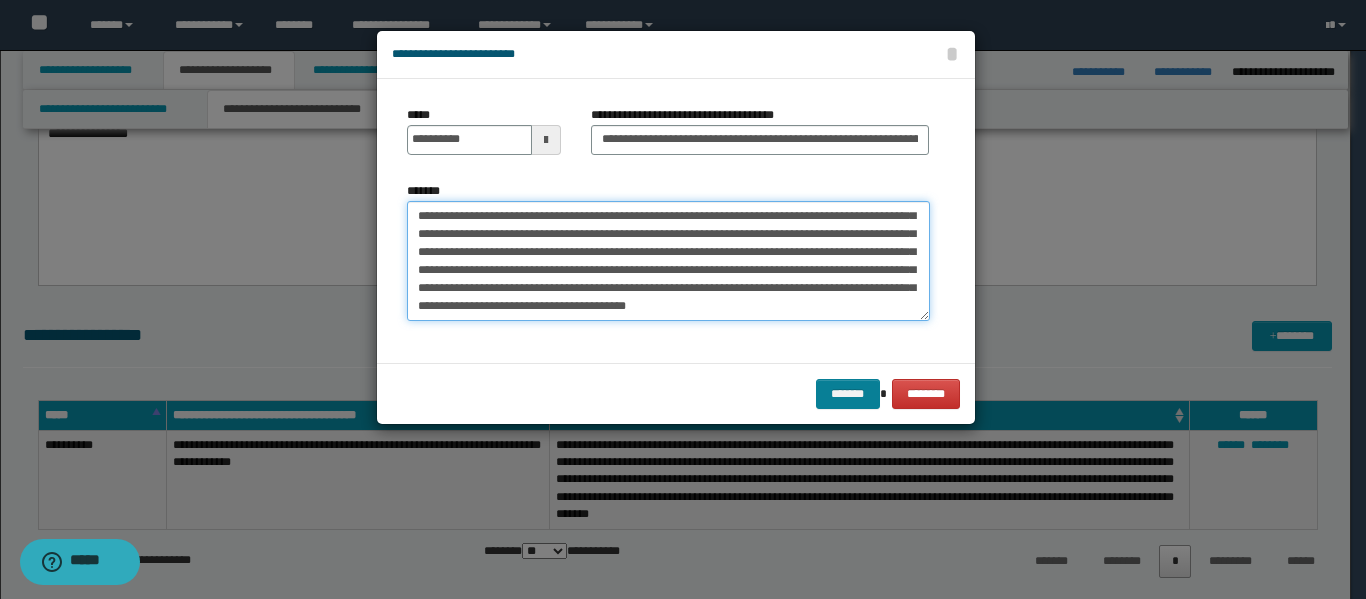 type on "**********" 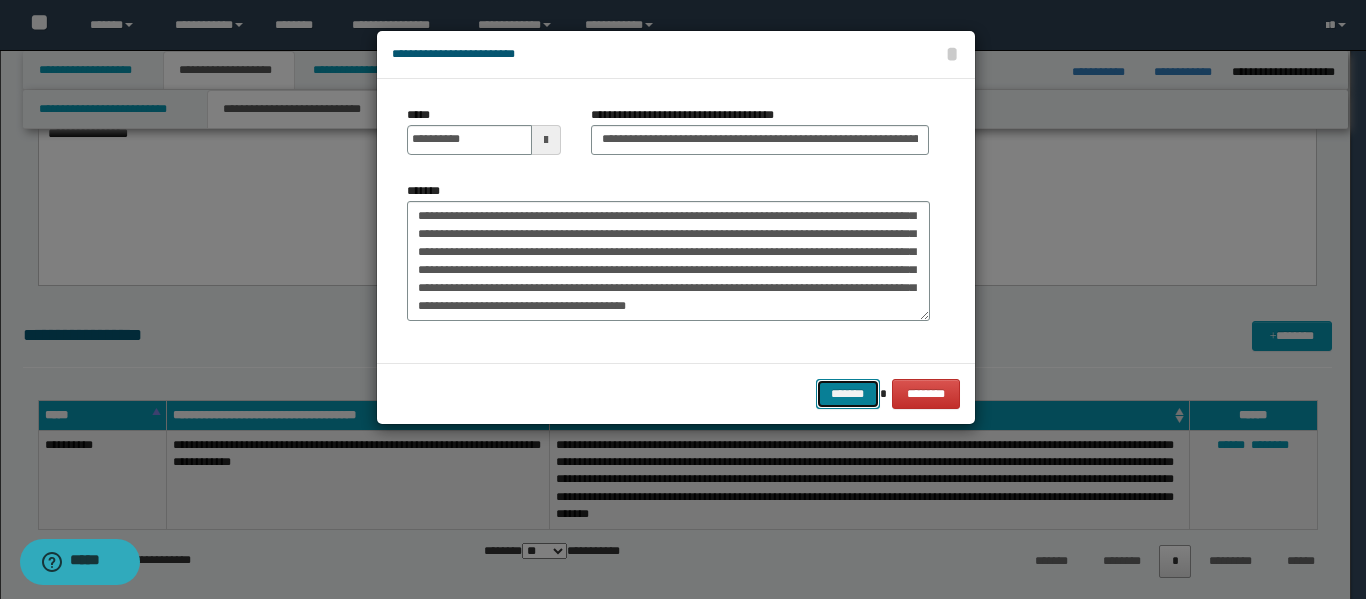 click on "*******" at bounding box center [848, 394] 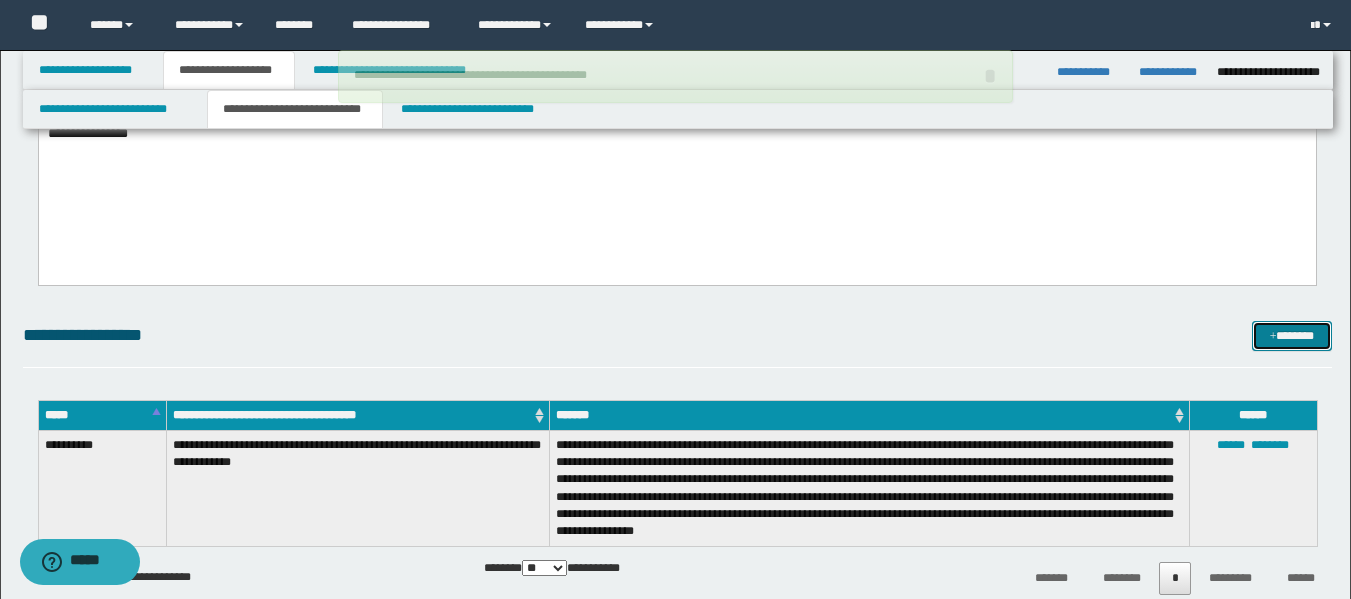 click on "*******" at bounding box center [1292, 336] 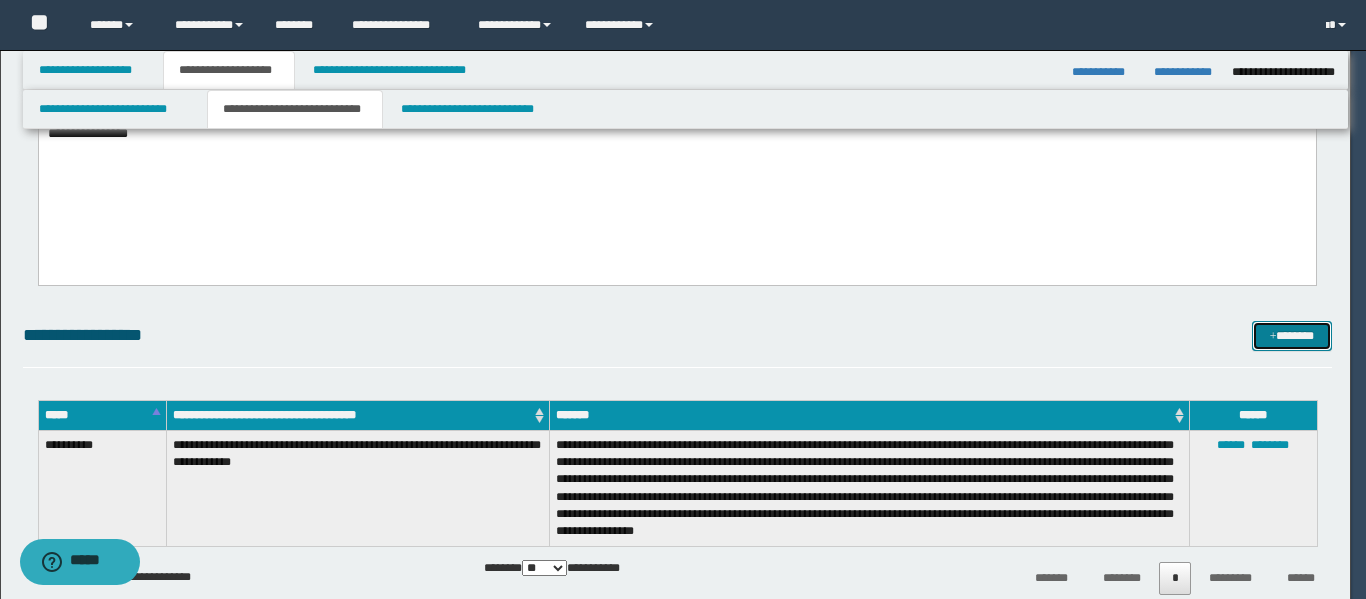 scroll, scrollTop: 0, scrollLeft: 0, axis: both 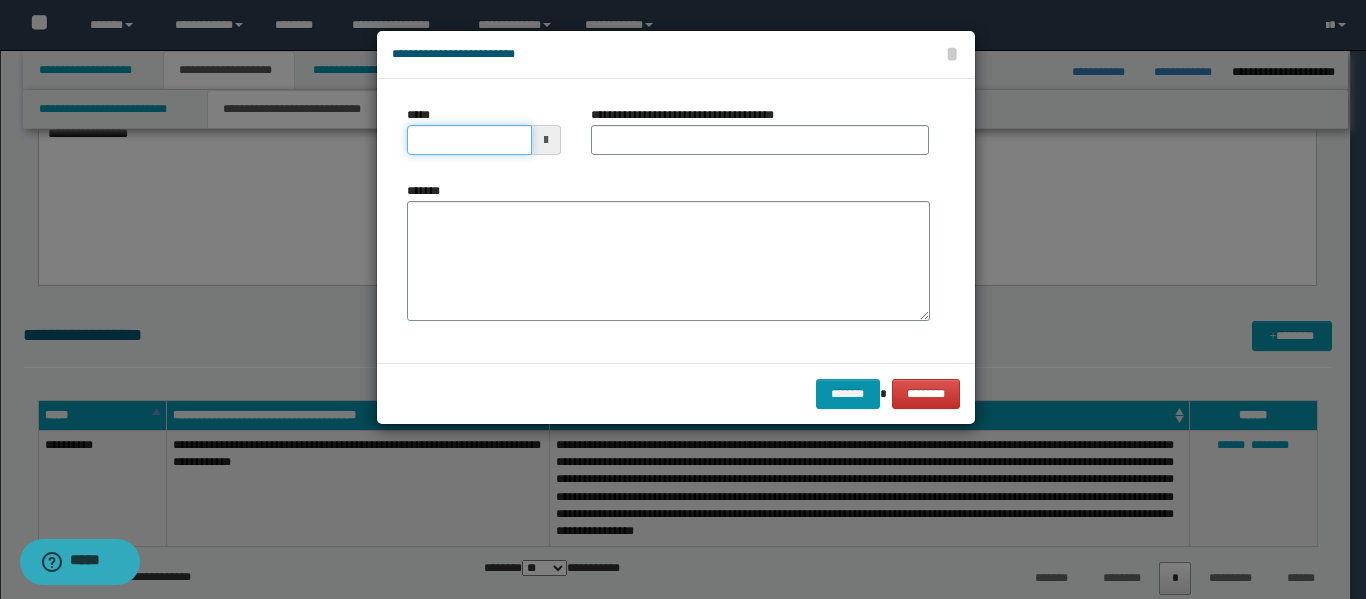 click on "*****" at bounding box center (469, 140) 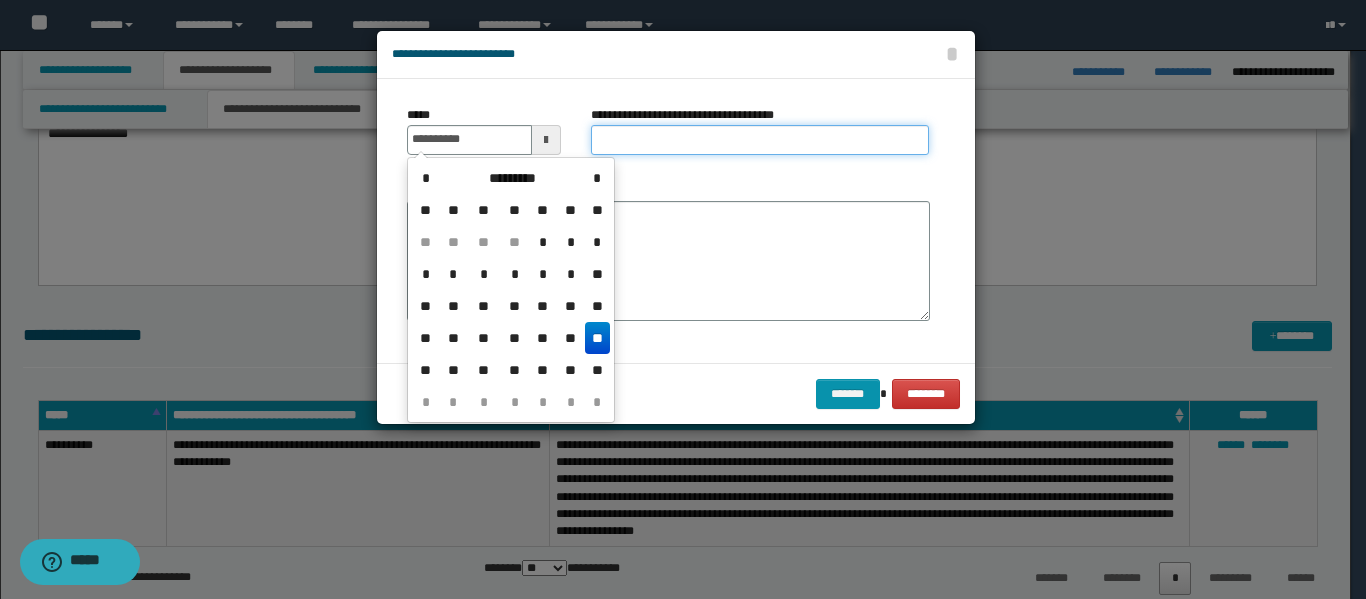 type on "**********" 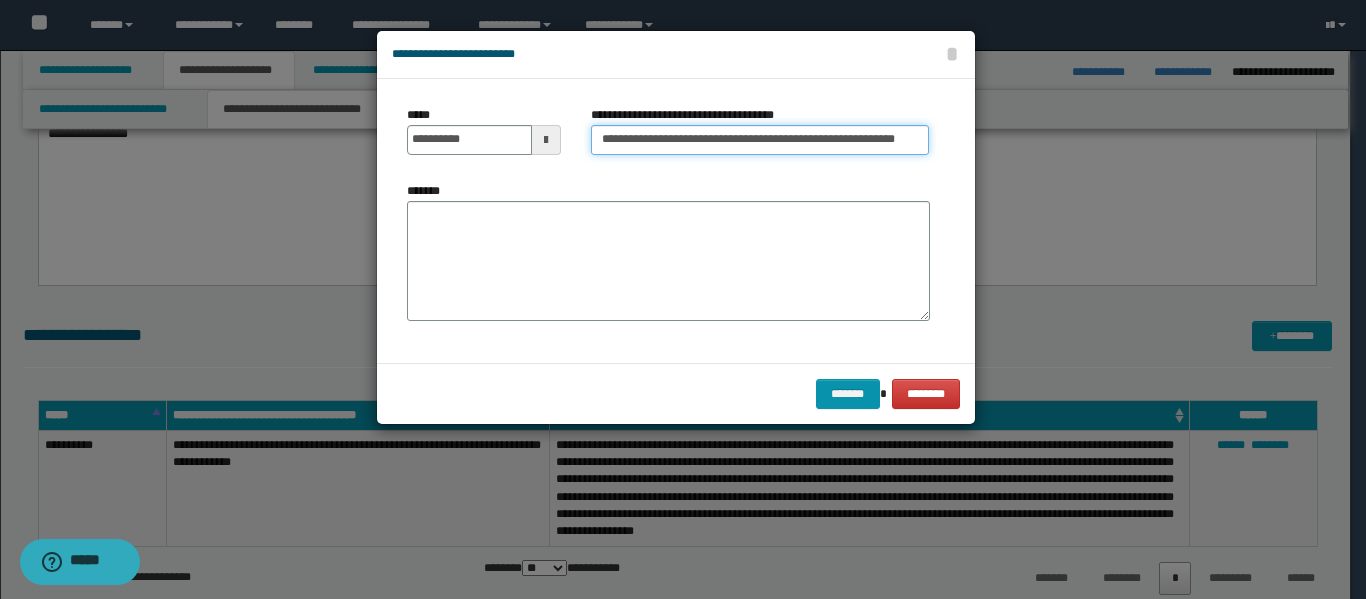 scroll, scrollTop: 0, scrollLeft: 35, axis: horizontal 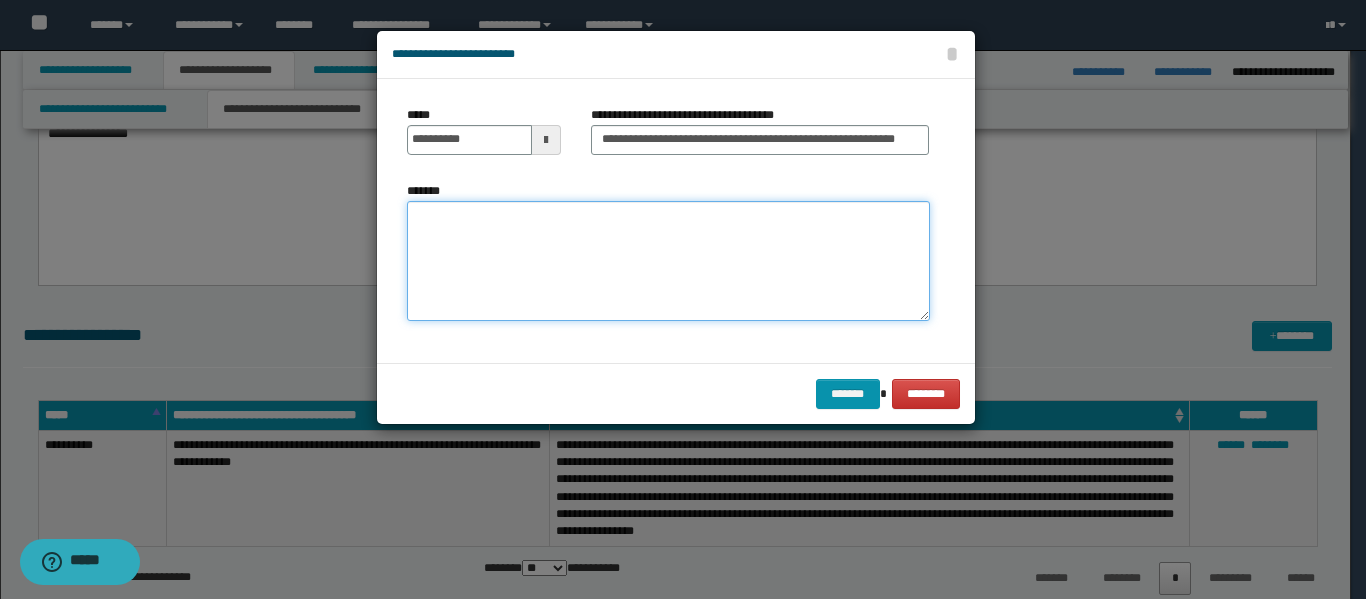click on "*******" at bounding box center [668, 261] 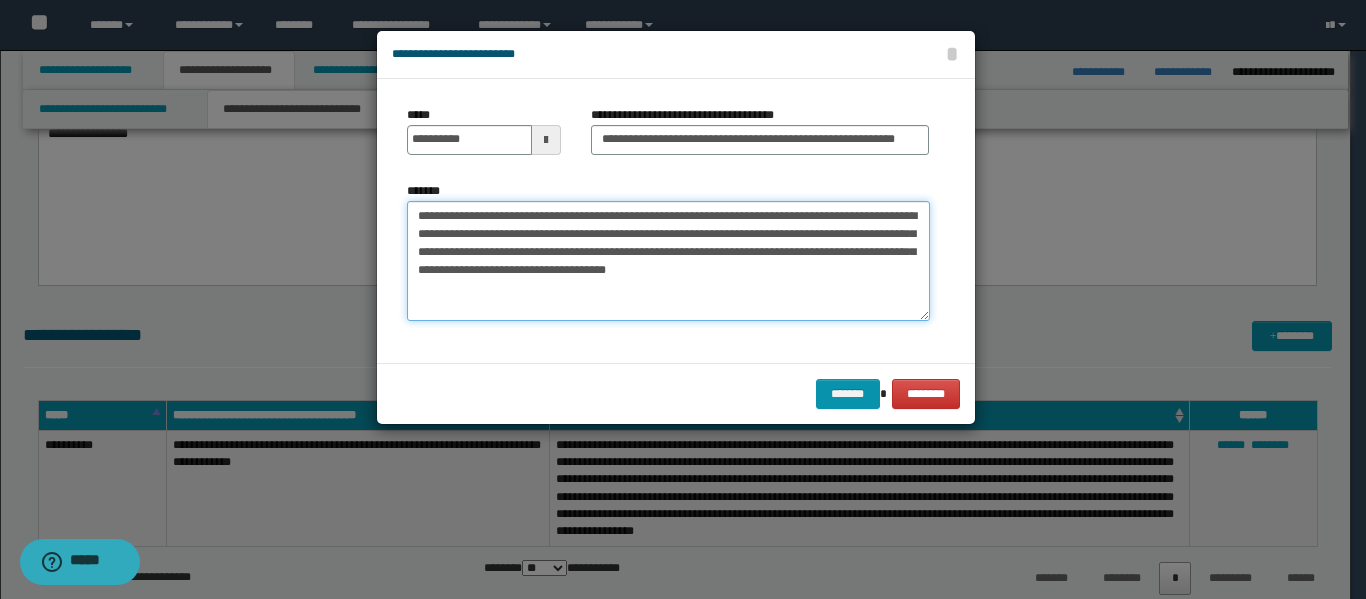 click on "**********" at bounding box center [668, 261] 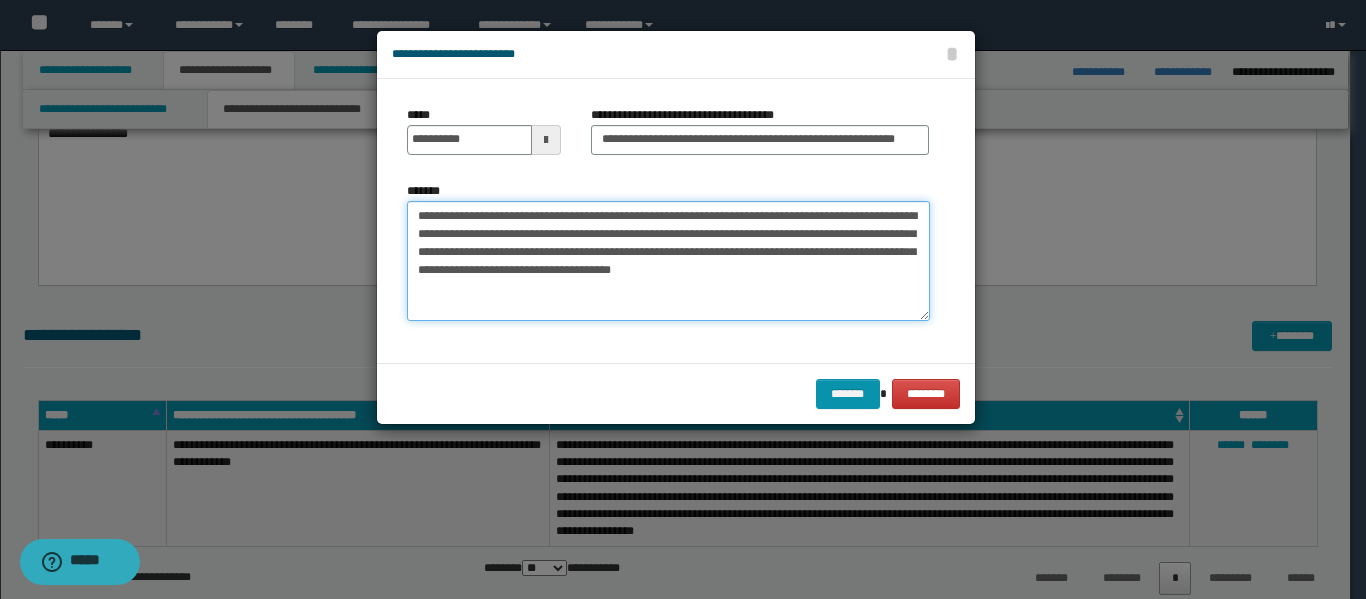 click on "**********" at bounding box center (668, 261) 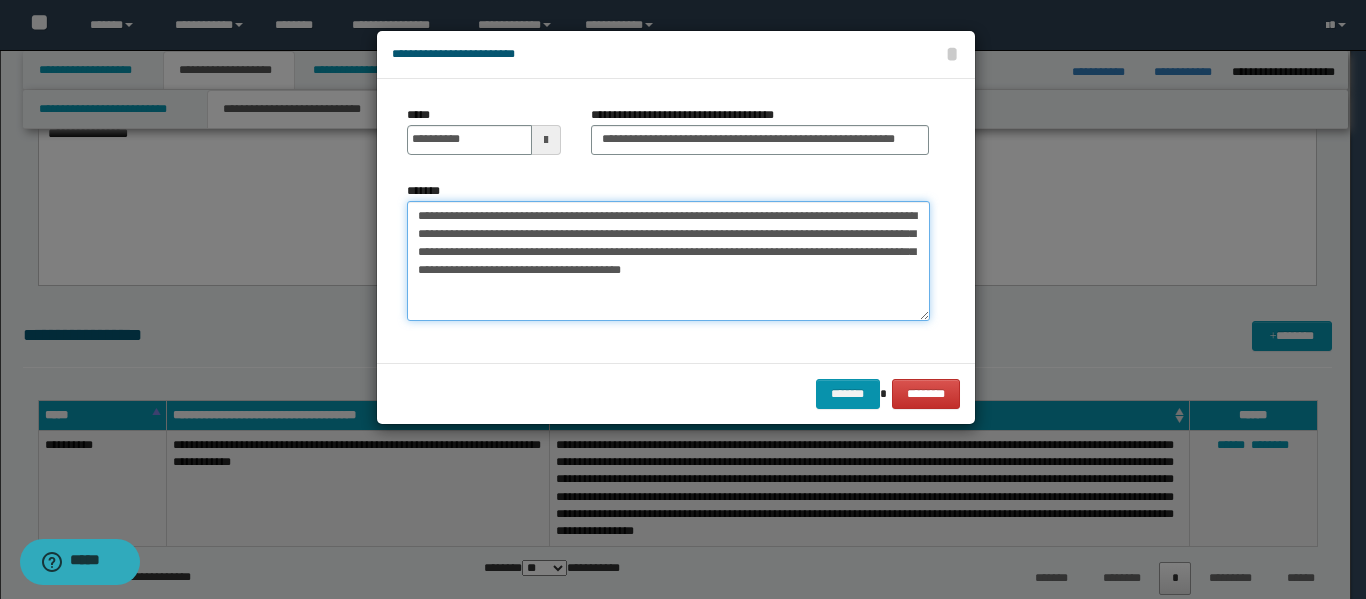 click on "**********" at bounding box center [668, 261] 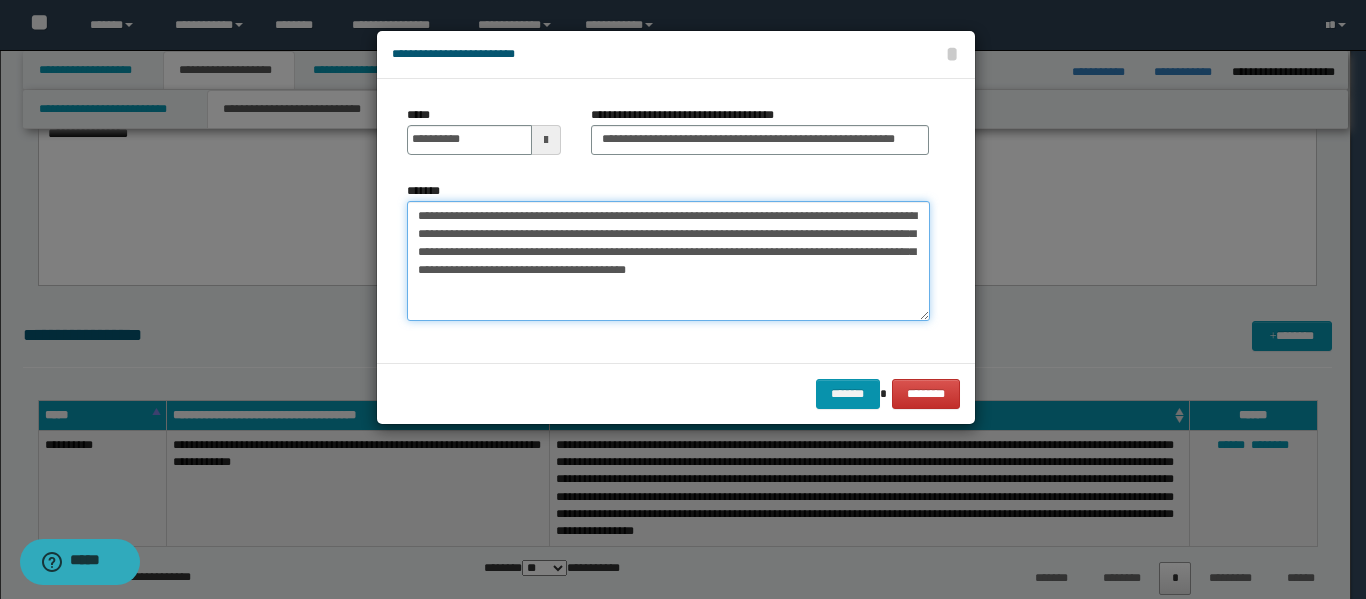 click on "**********" at bounding box center [668, 261] 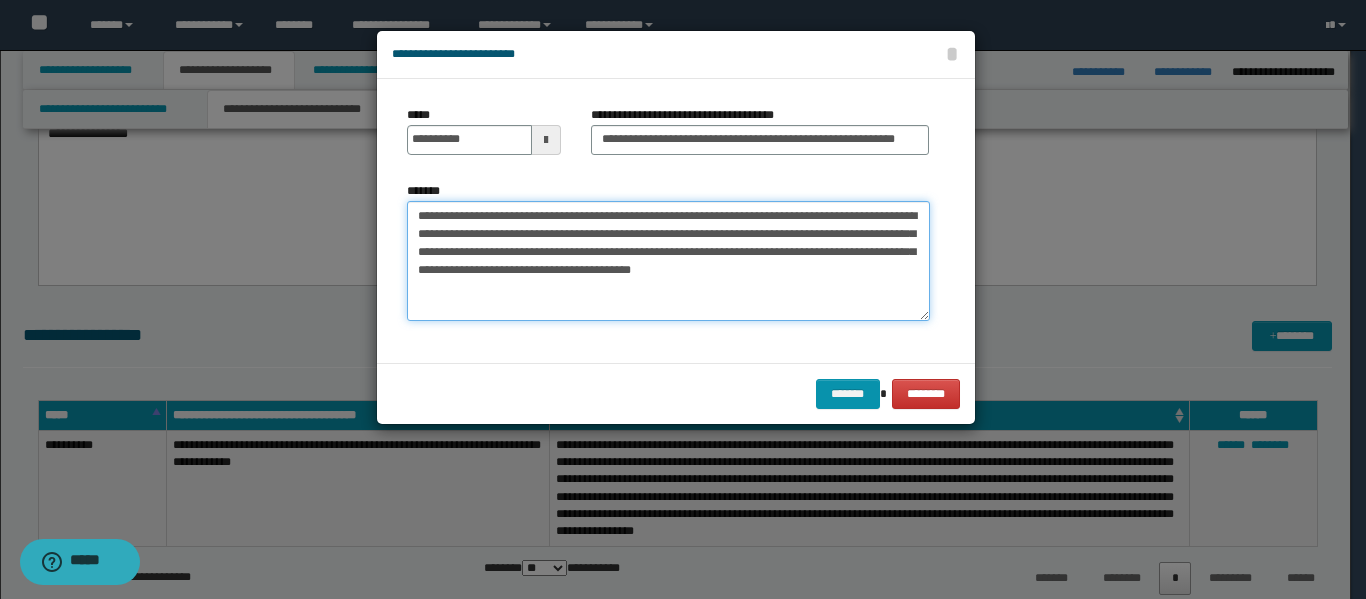 click on "**********" at bounding box center [668, 261] 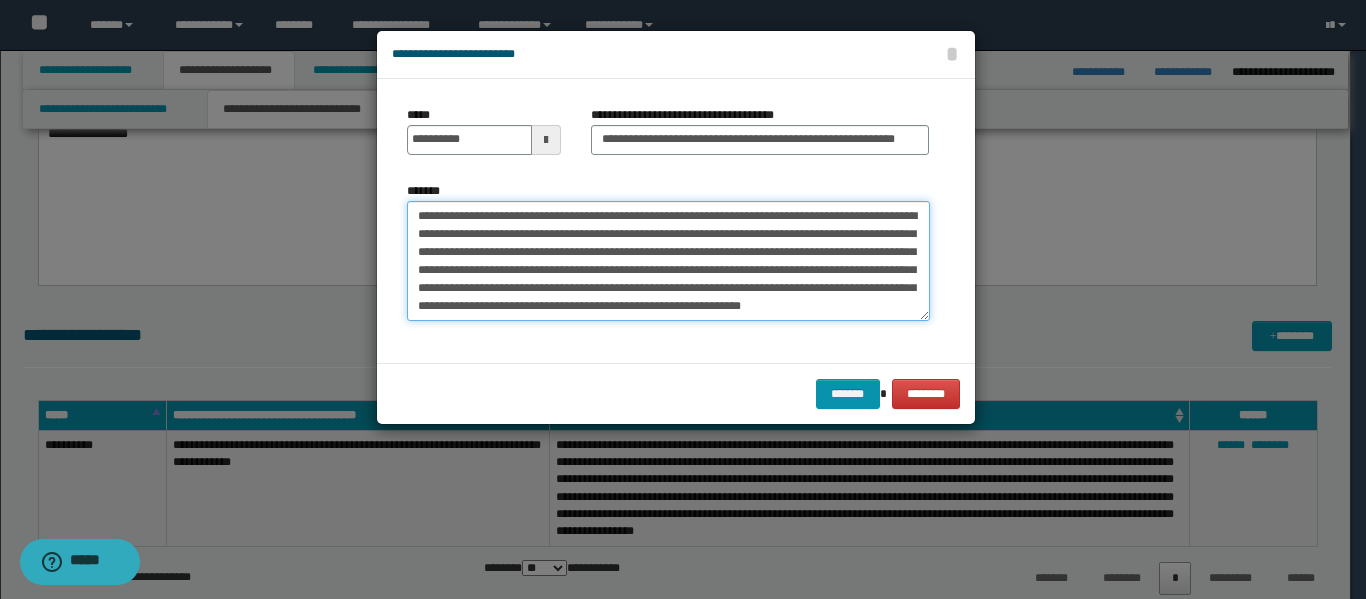 scroll, scrollTop: 12, scrollLeft: 0, axis: vertical 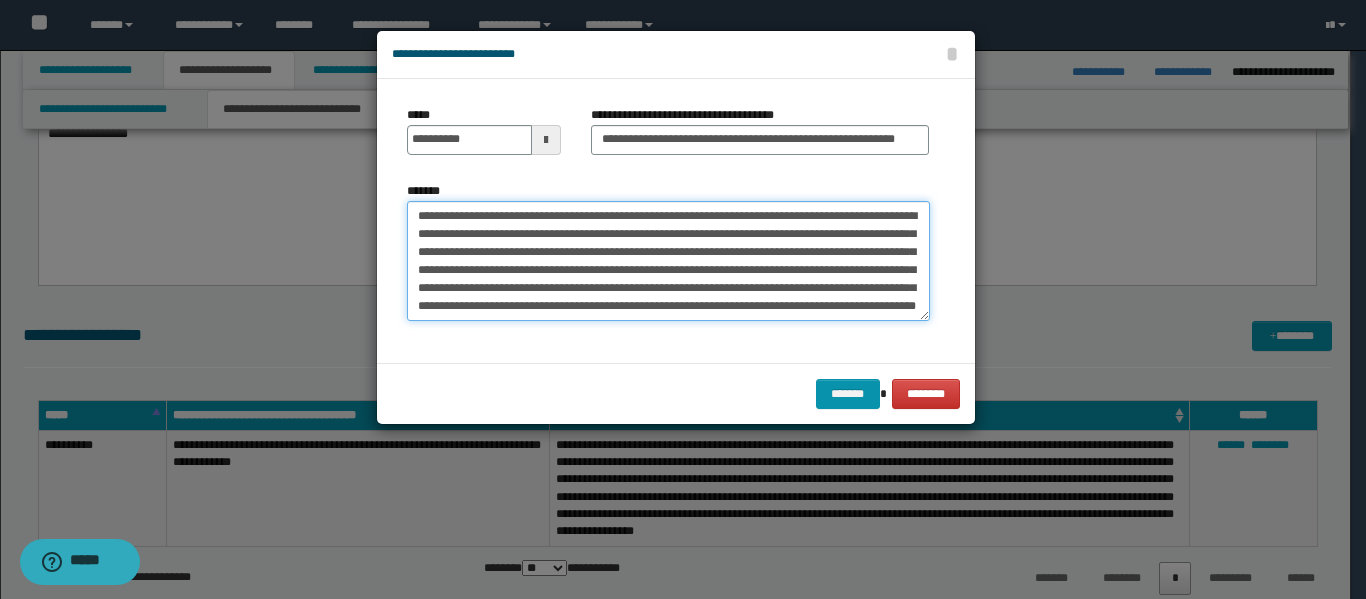 click on "**********" at bounding box center [668, 261] 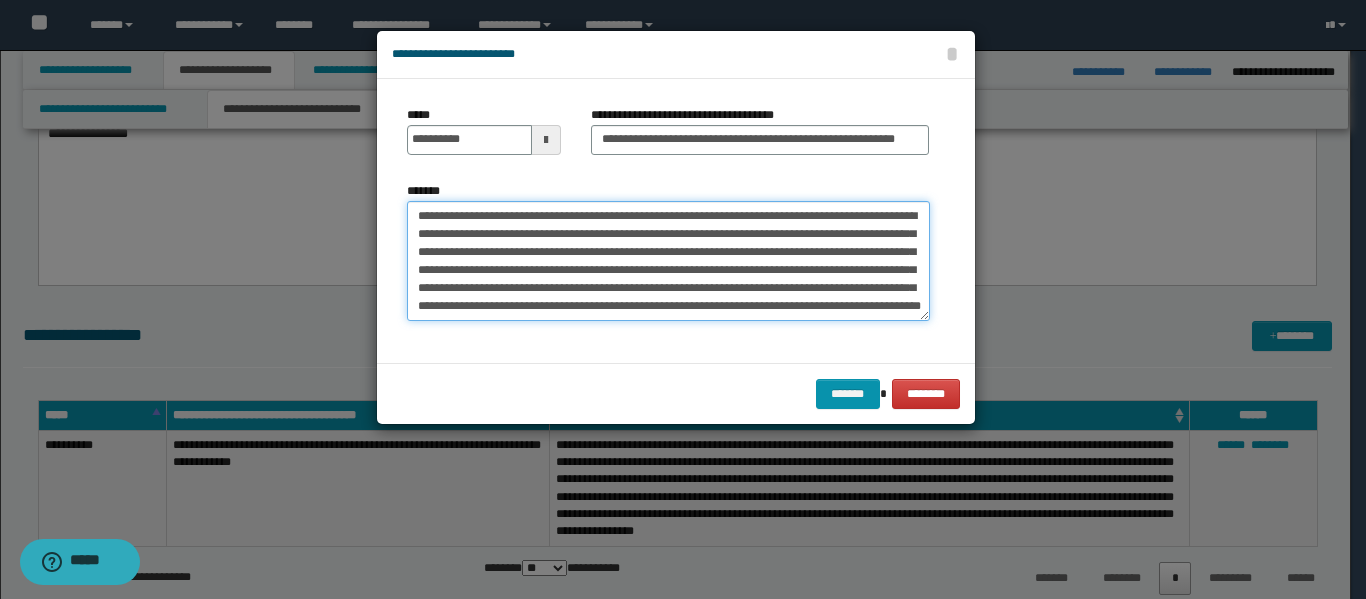 click on "**********" at bounding box center [668, 261] 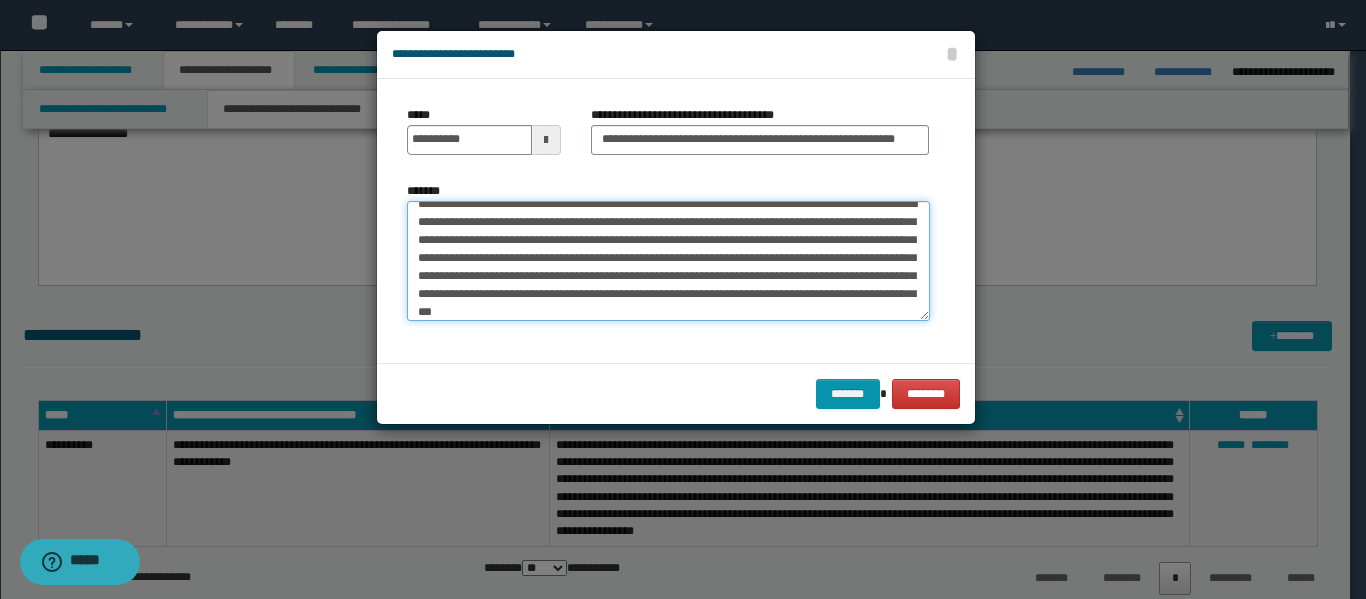 click on "**********" at bounding box center [668, 261] 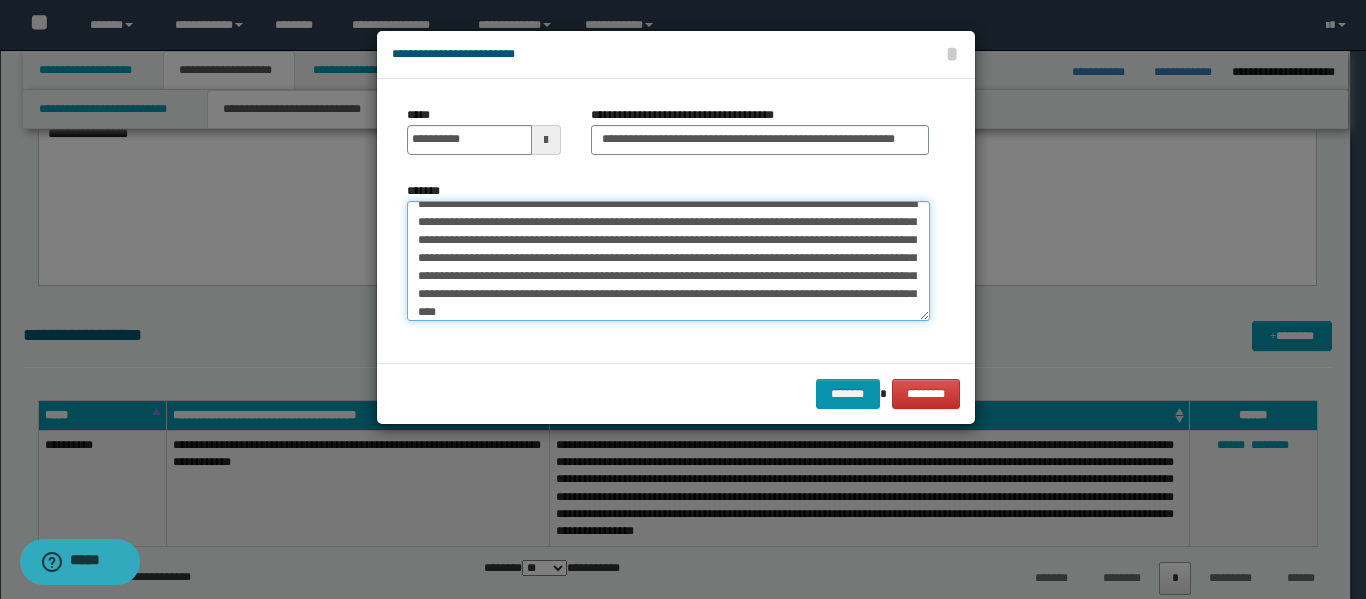 click on "**********" at bounding box center (668, 261) 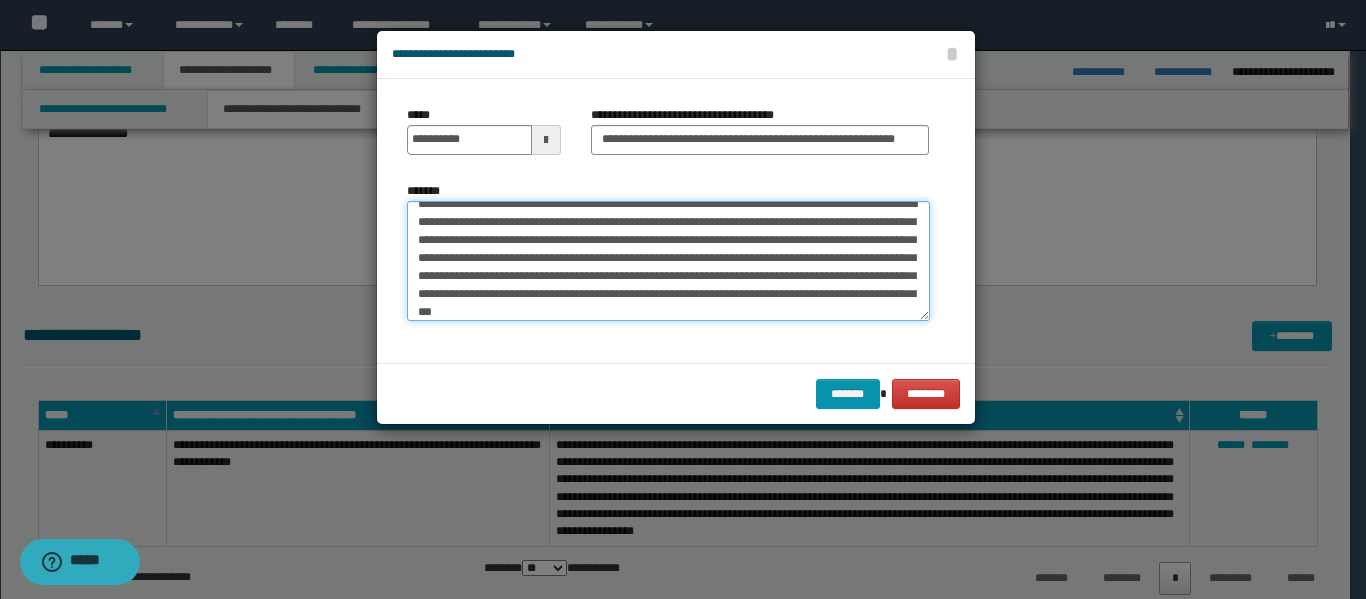 click on "**********" at bounding box center (668, 261) 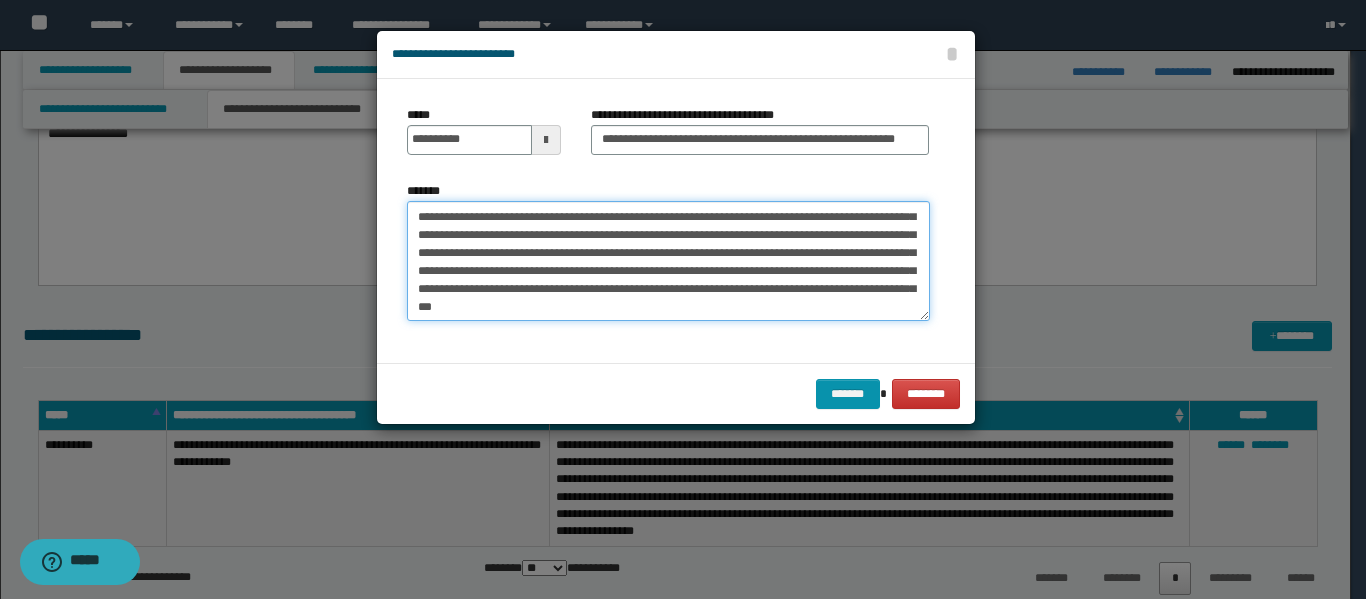 scroll, scrollTop: 18, scrollLeft: 0, axis: vertical 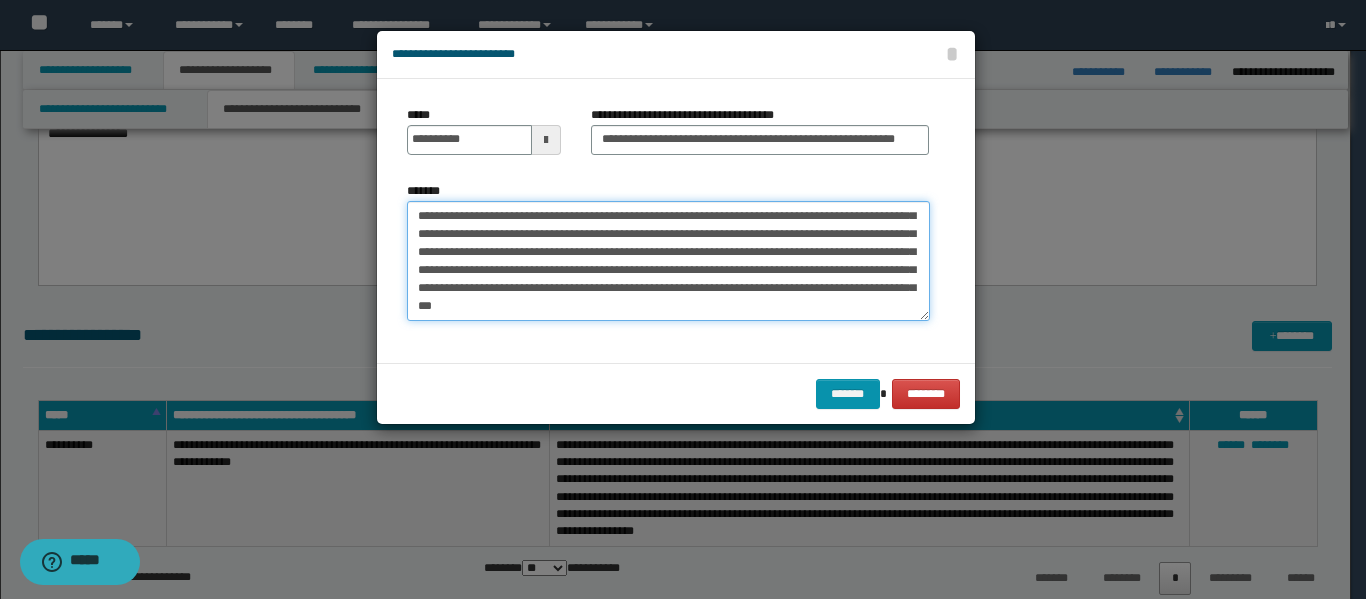 click on "**********" at bounding box center [668, 261] 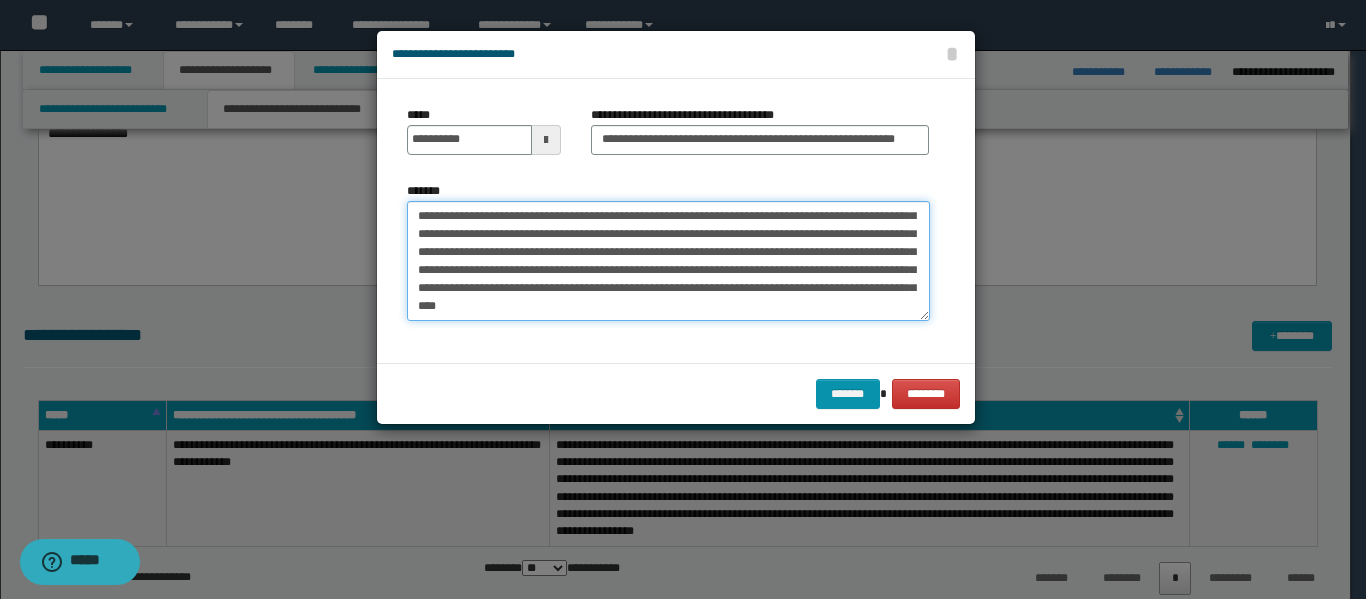 click on "**********" at bounding box center [668, 261] 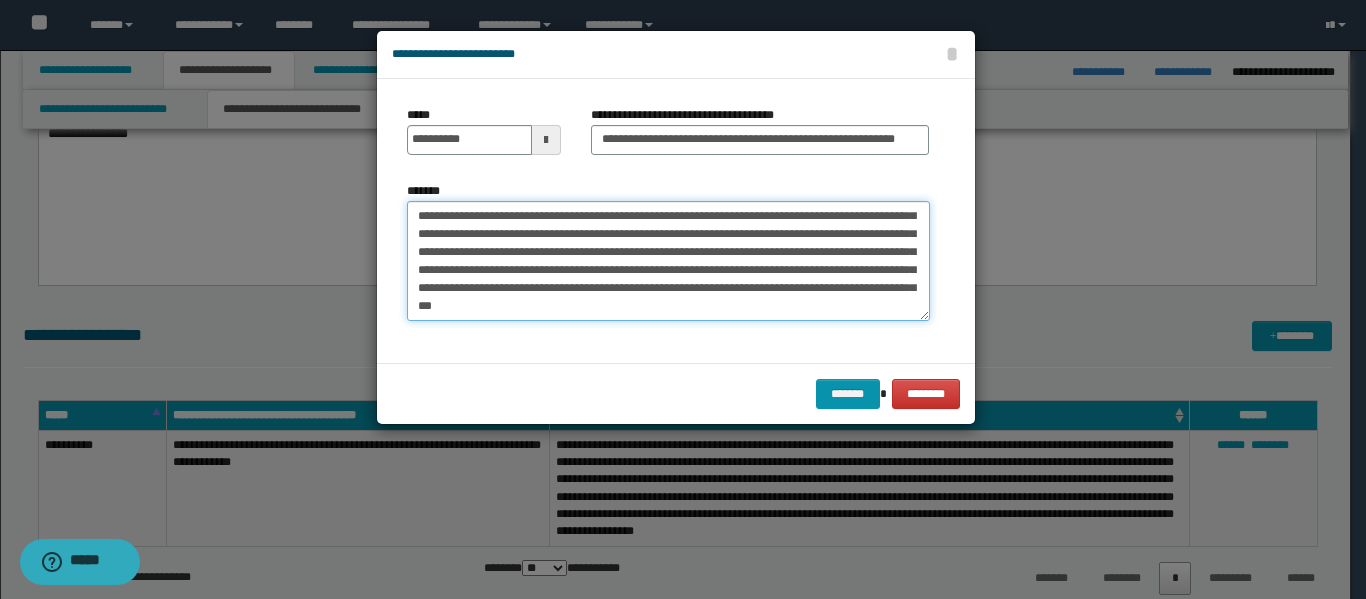 click on "**********" at bounding box center (668, 261) 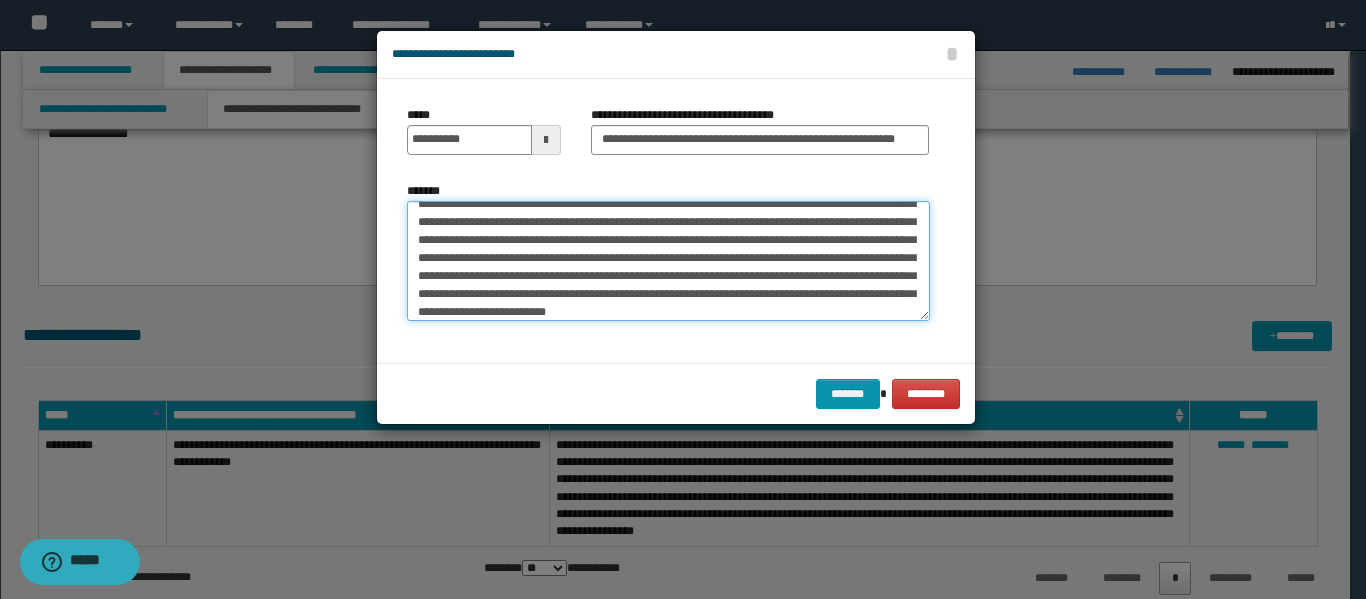 scroll, scrollTop: 48, scrollLeft: 0, axis: vertical 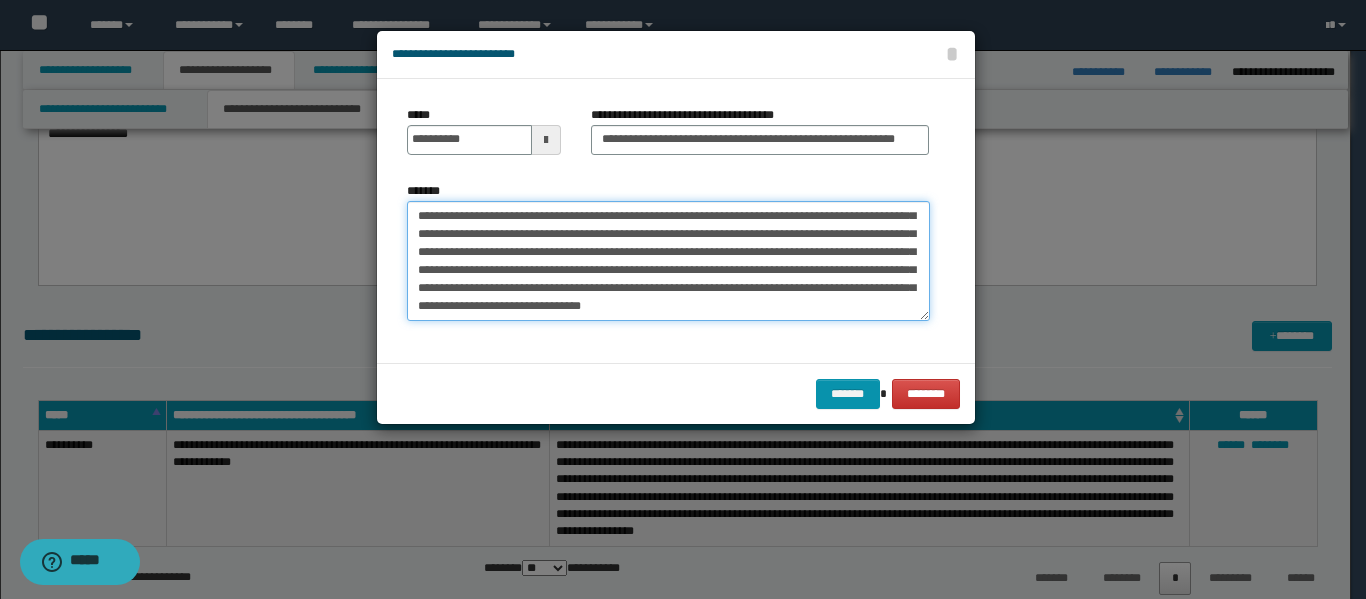 click on "**********" at bounding box center (668, 261) 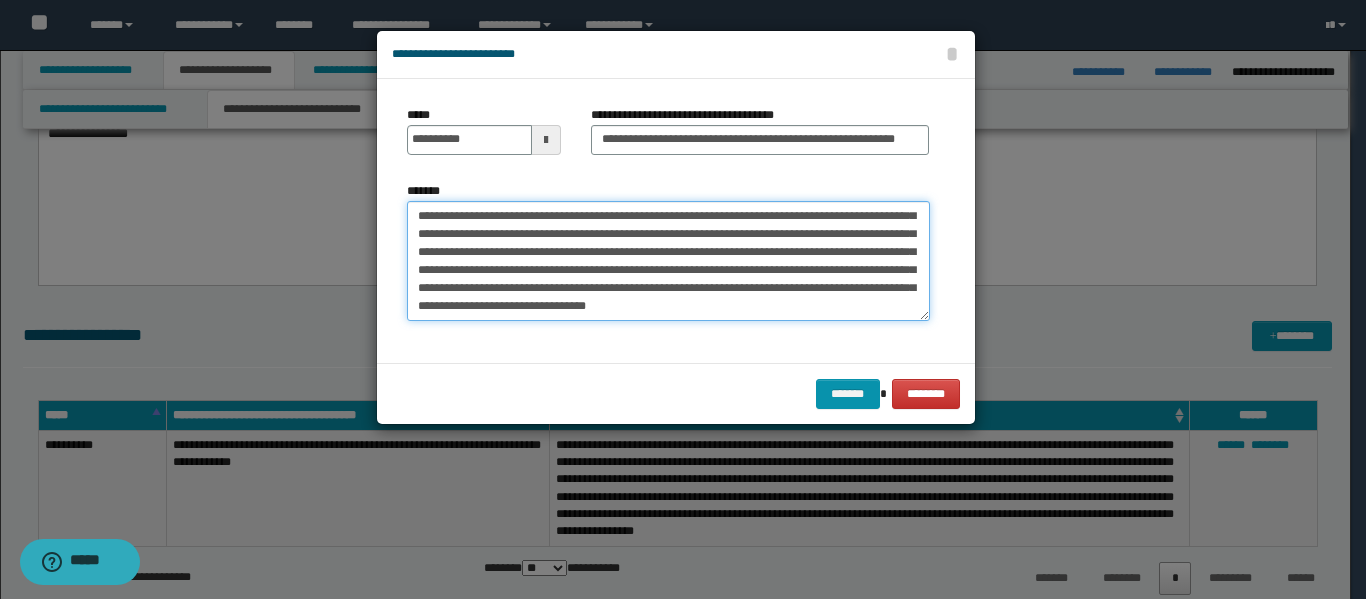 click on "**********" at bounding box center [668, 261] 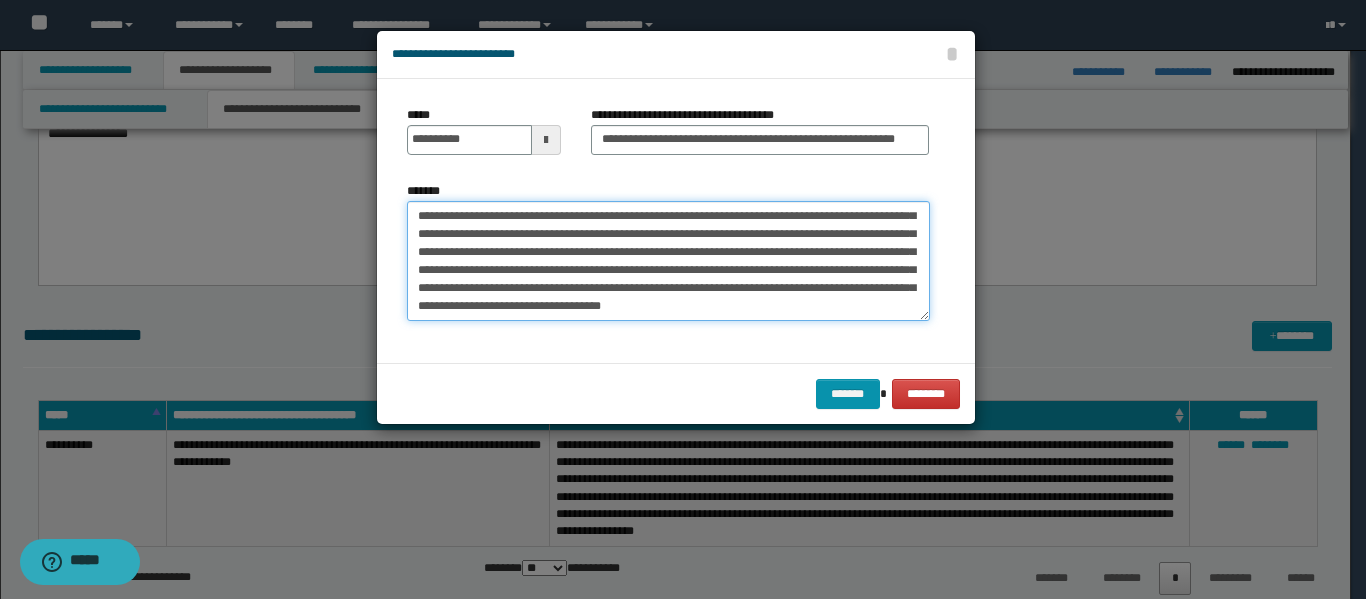 click on "**********" at bounding box center (668, 261) 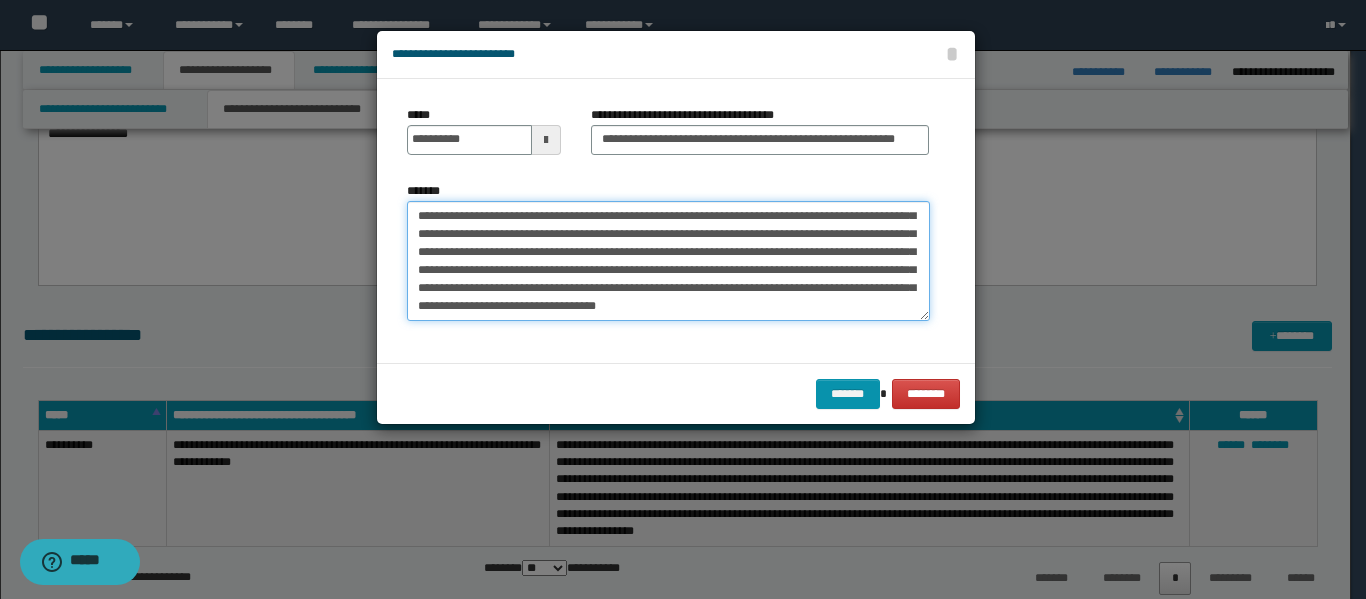 click on "**********" at bounding box center [668, 261] 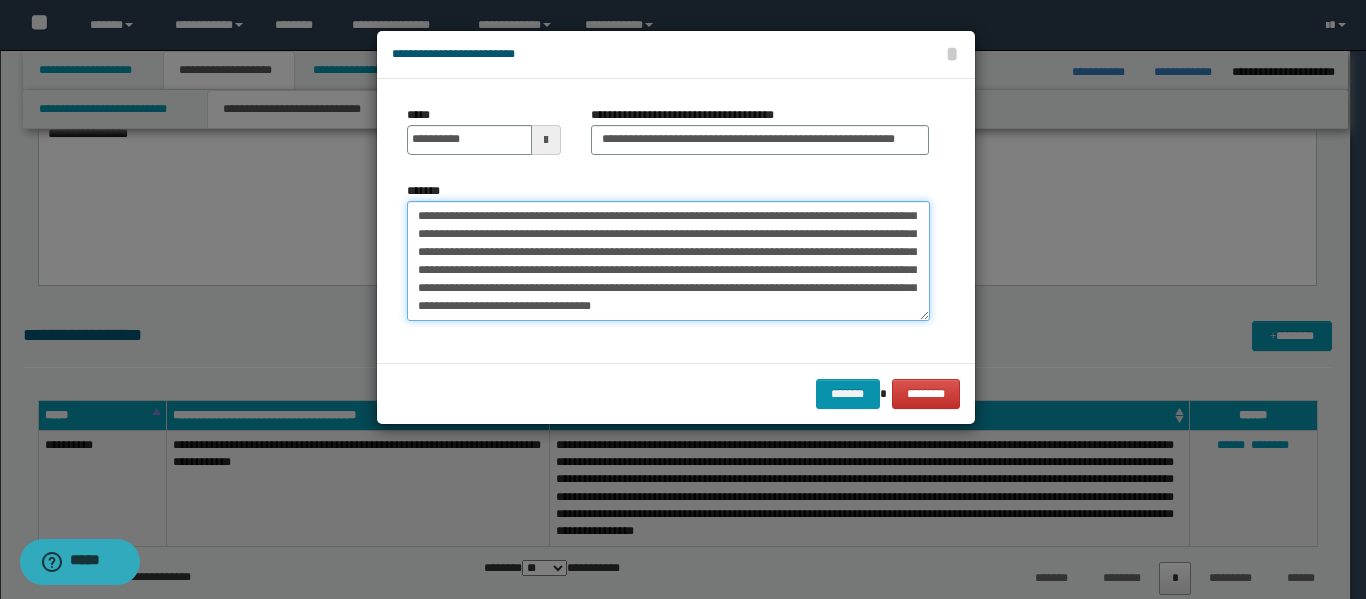 click on "**********" at bounding box center (668, 261) 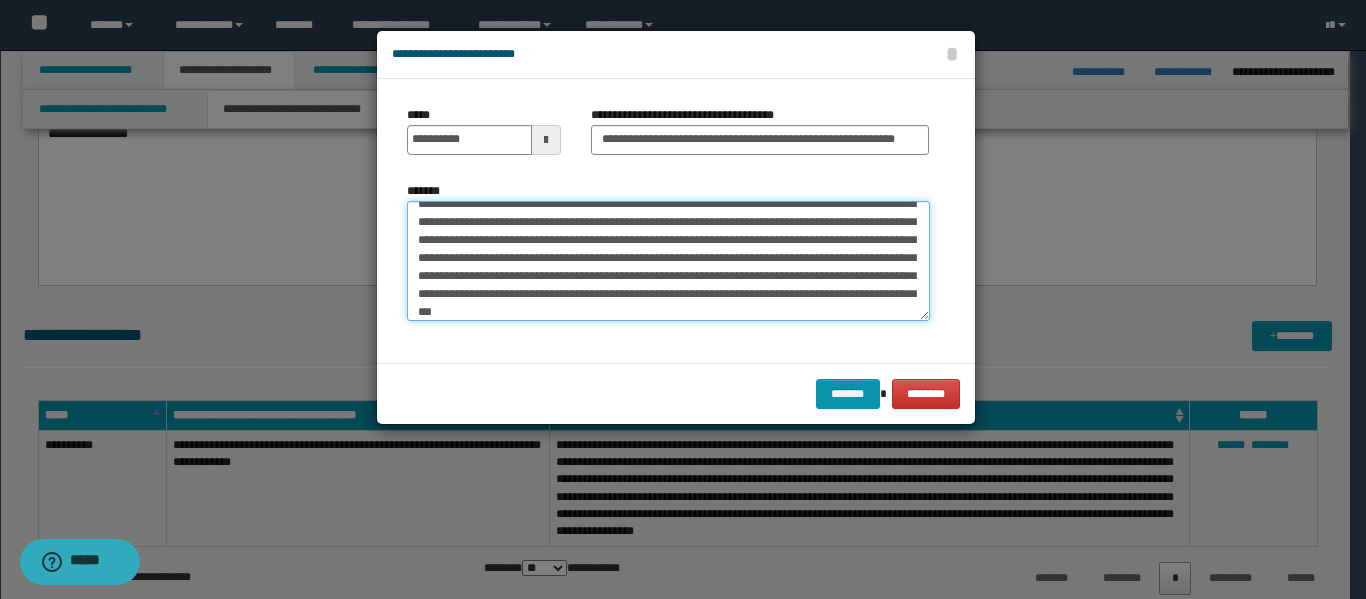 scroll, scrollTop: 66, scrollLeft: 0, axis: vertical 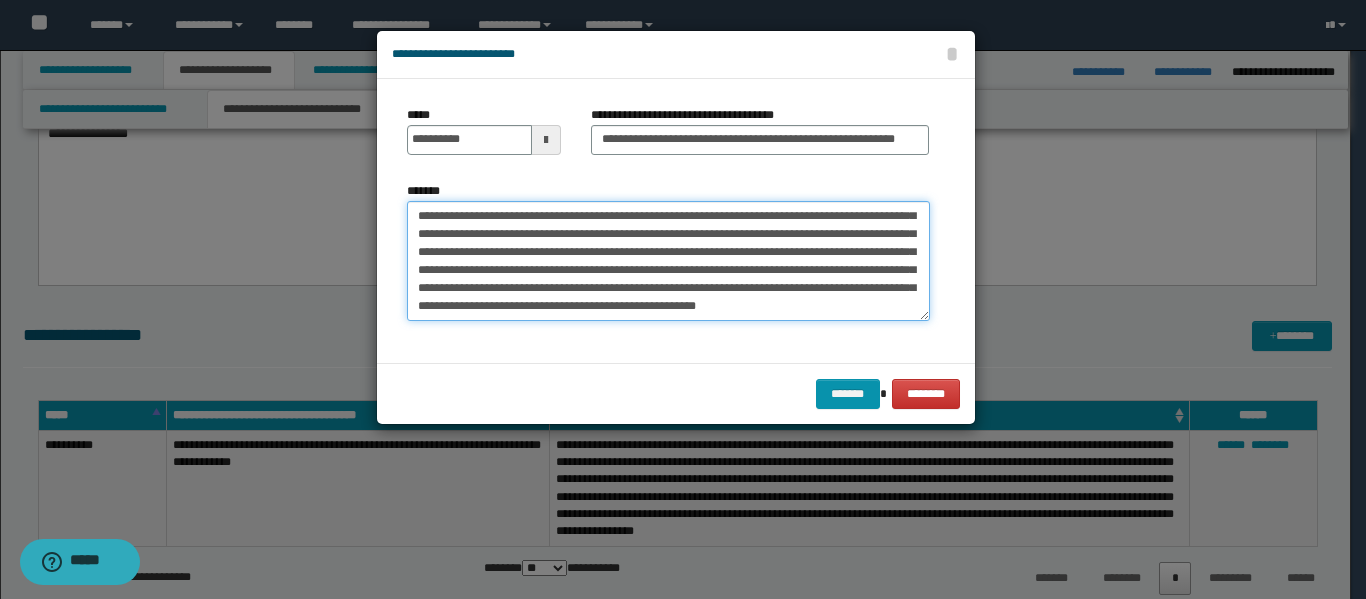 drag, startPoint x: 481, startPoint y: 295, endPoint x: 812, endPoint y: 311, distance: 331.38647 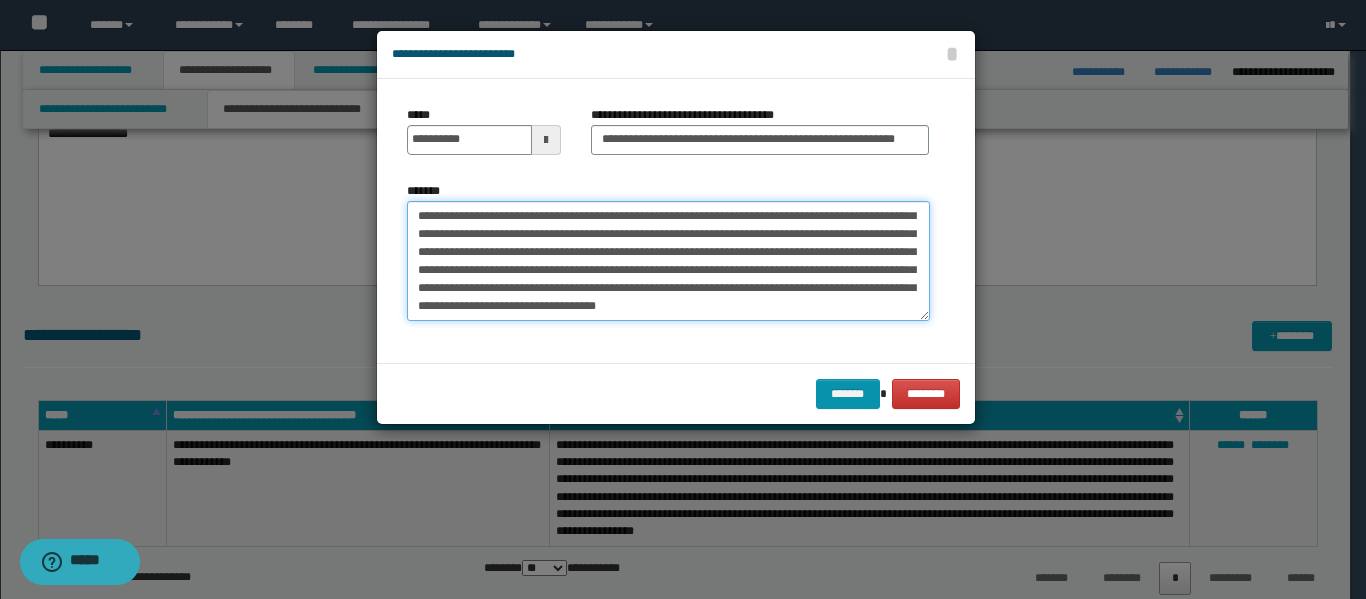 scroll, scrollTop: 54, scrollLeft: 0, axis: vertical 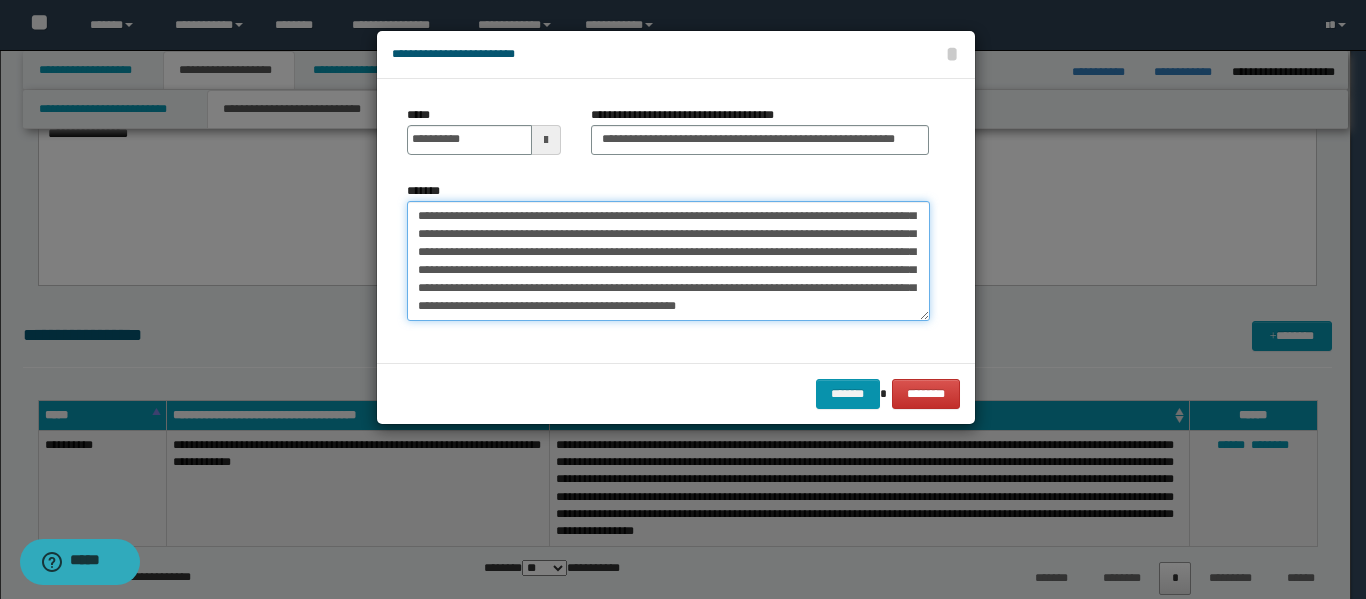 drag, startPoint x: 683, startPoint y: 297, endPoint x: 700, endPoint y: 285, distance: 20.808653 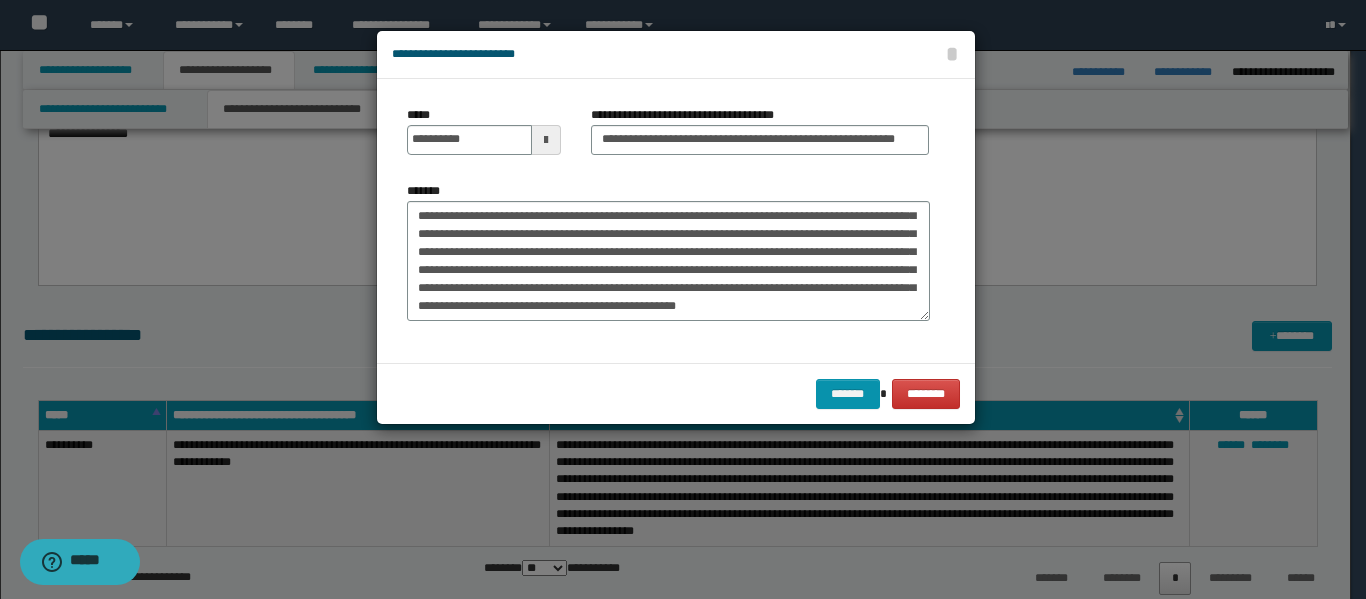click on "**********" at bounding box center (668, 221) 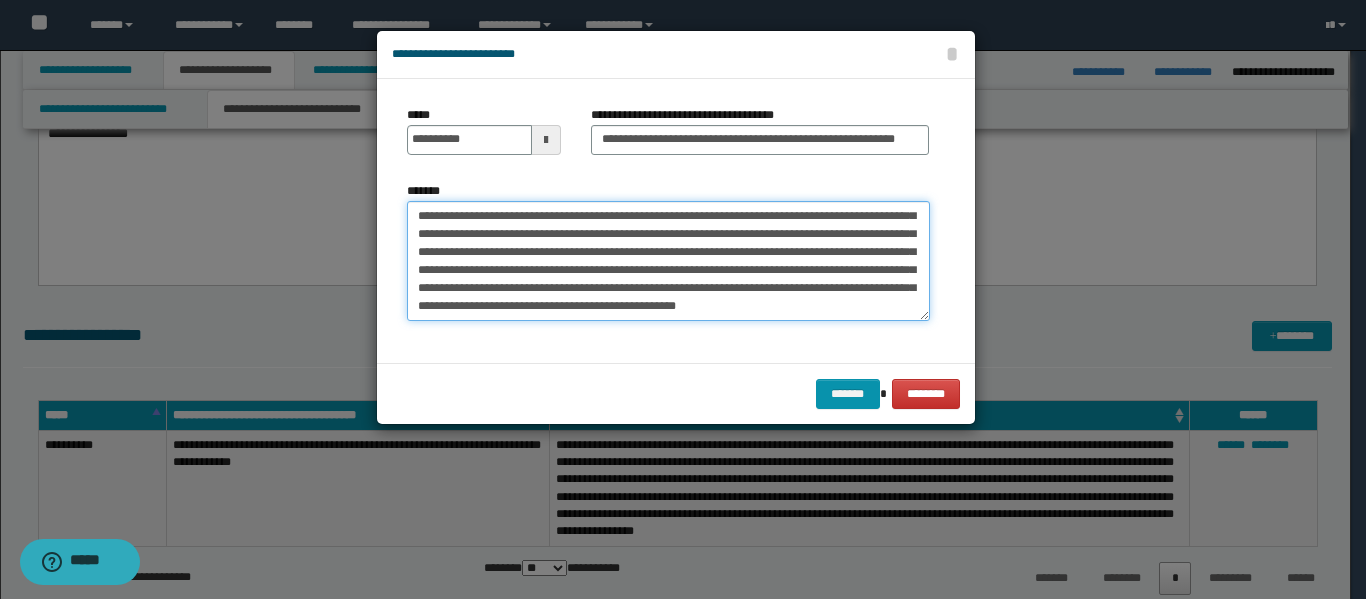 click on "**********" at bounding box center (668, 261) 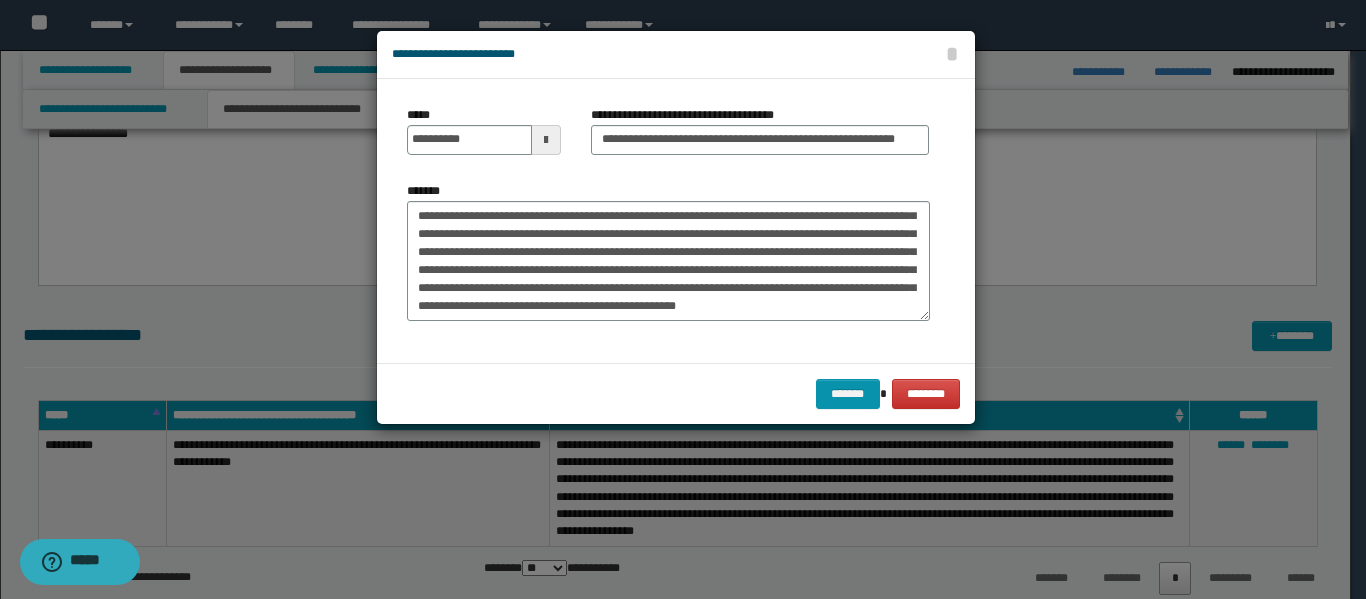 click on "*******
********" at bounding box center (676, 393) 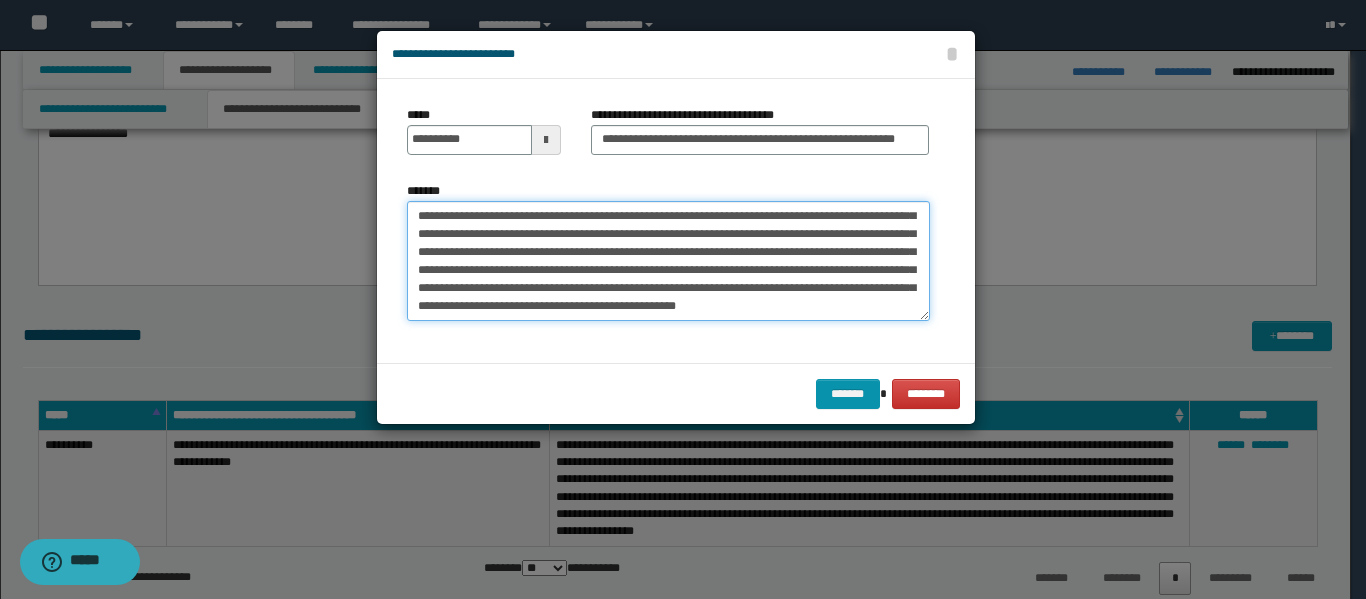 click on "**********" at bounding box center [668, 261] 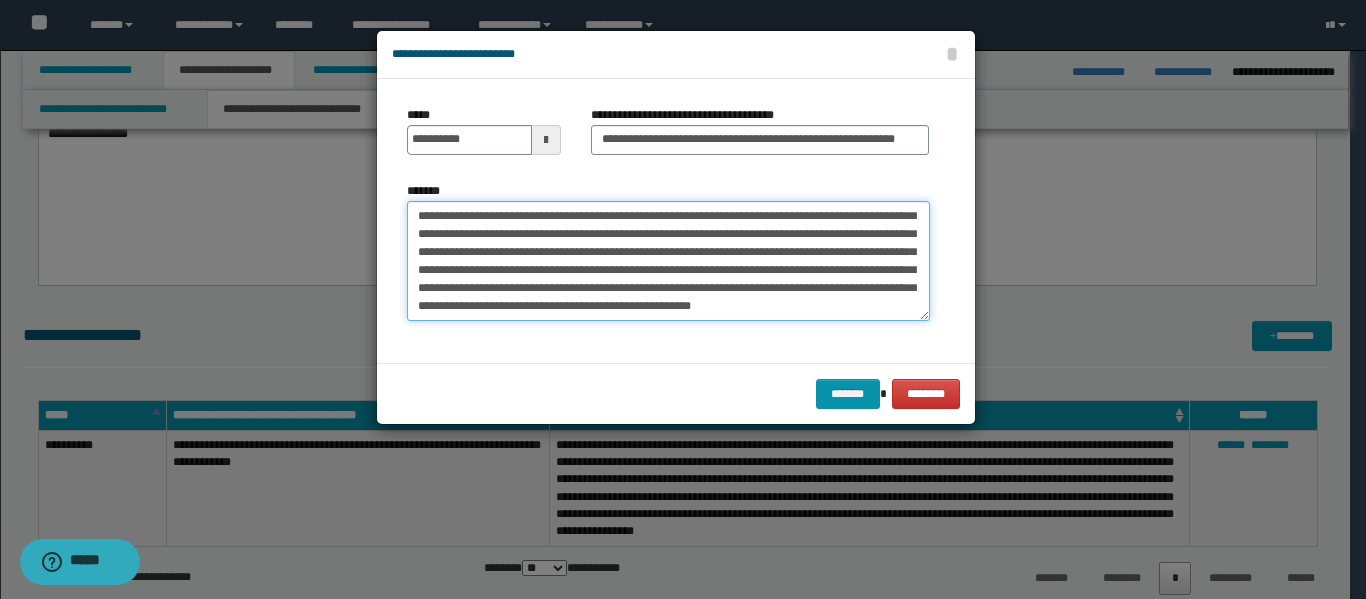 click on "**********" at bounding box center (668, 261) 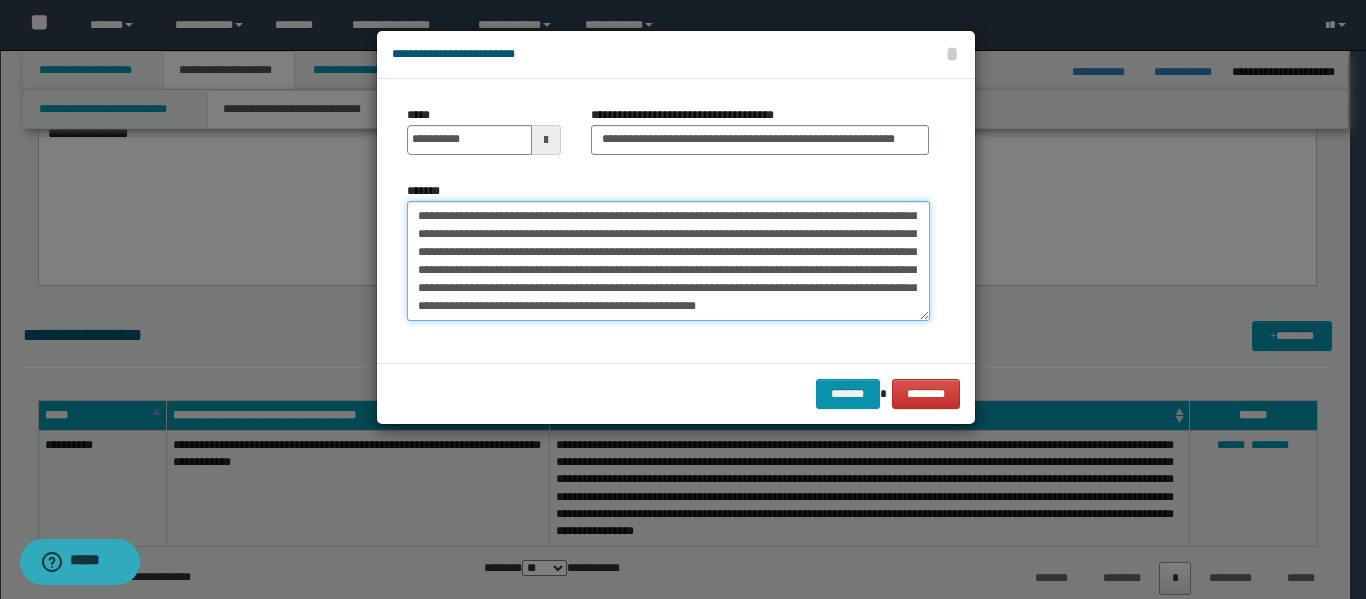 click on "**********" at bounding box center [668, 261] 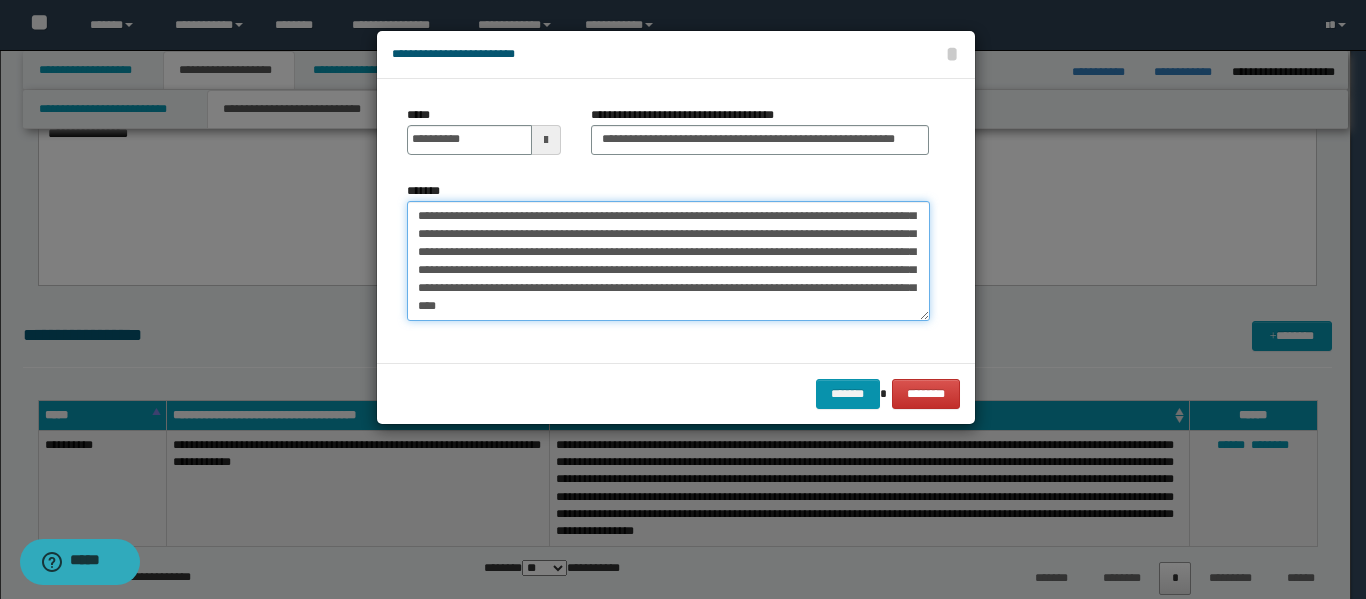 scroll, scrollTop: 84, scrollLeft: 0, axis: vertical 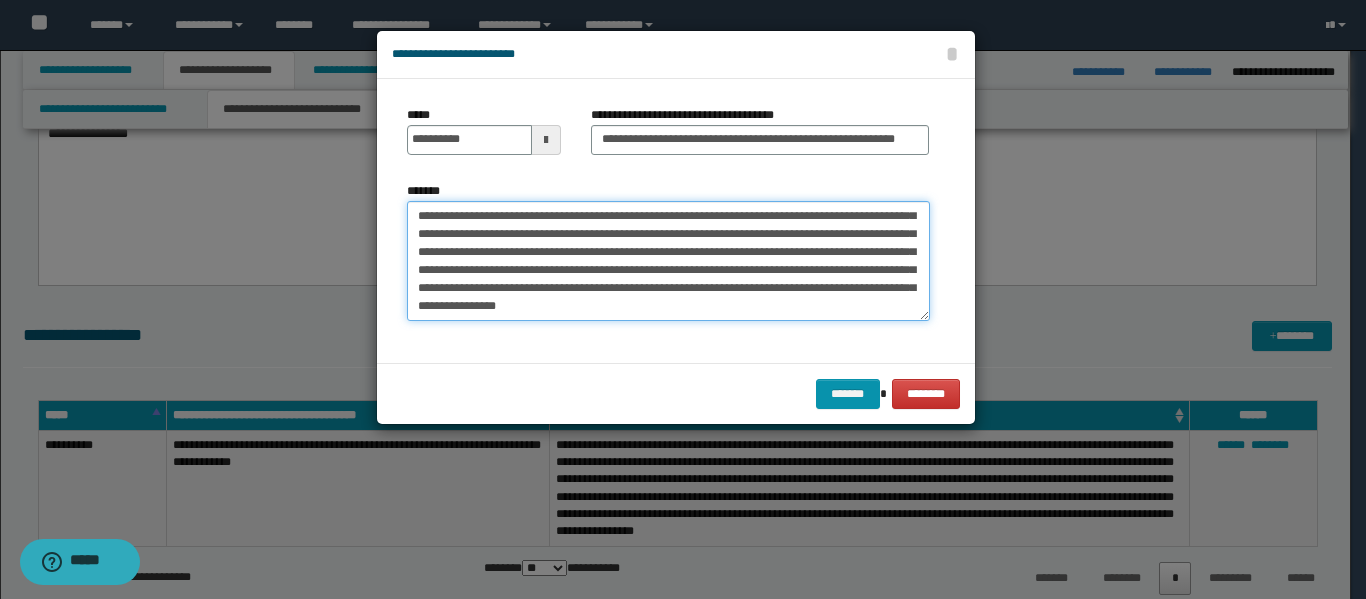 click on "**********" at bounding box center [668, 261] 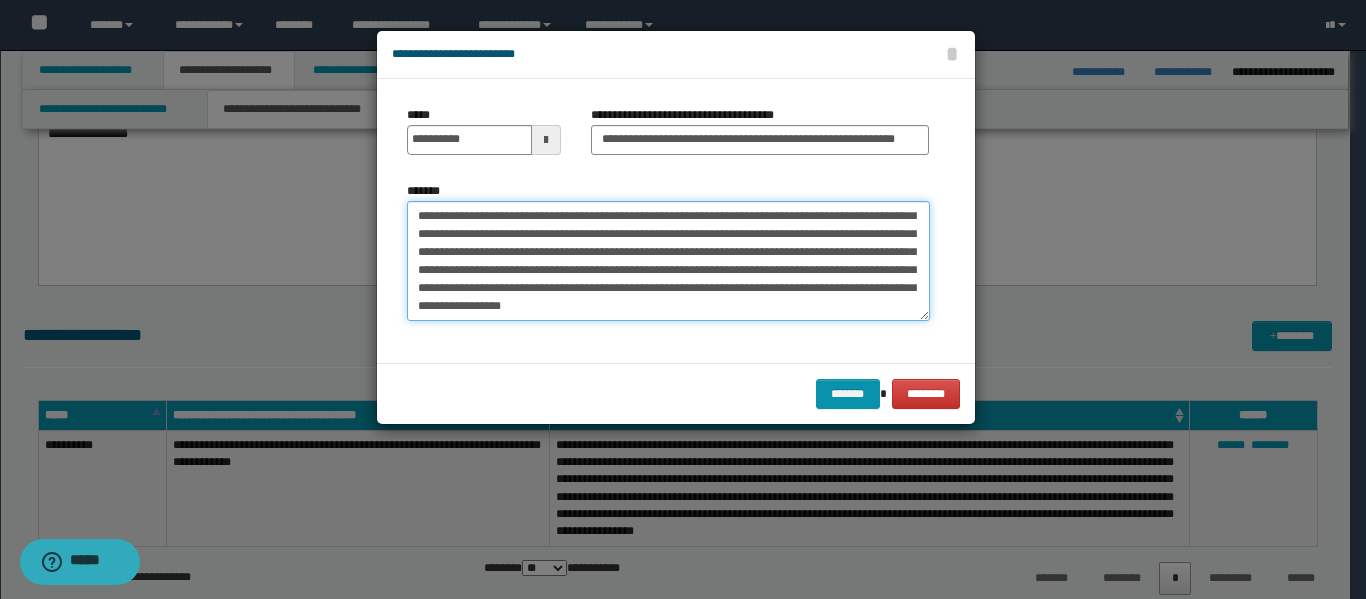 click on "**********" at bounding box center (668, 261) 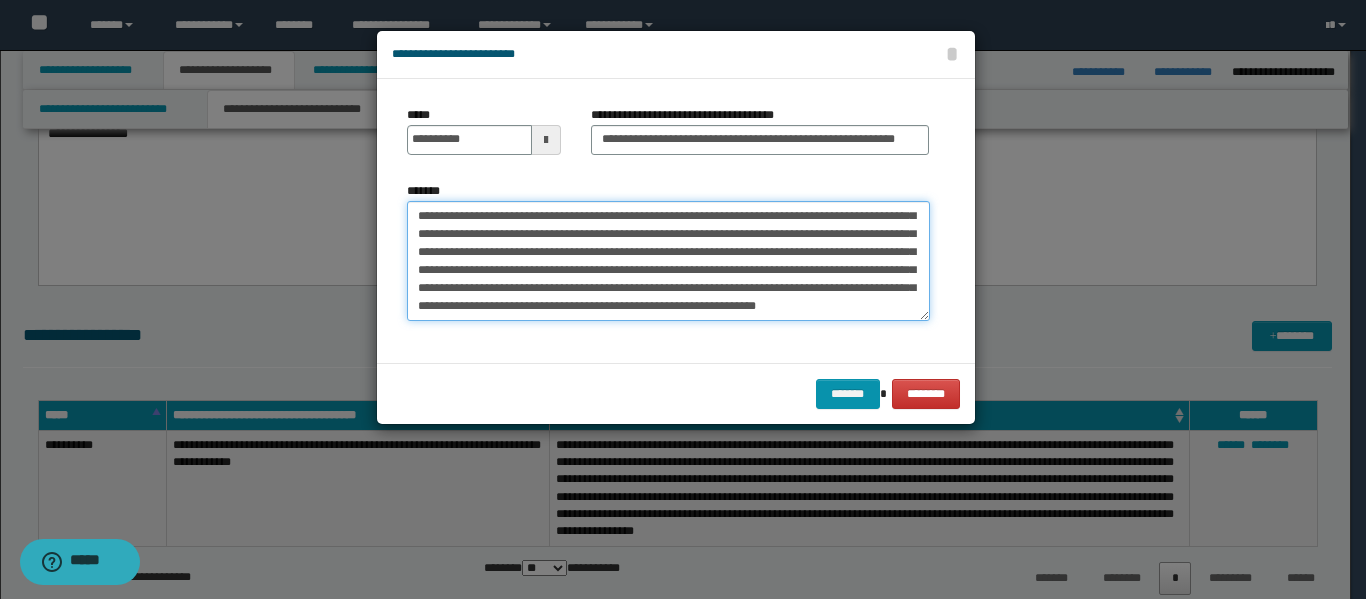 click on "**********" at bounding box center (668, 261) 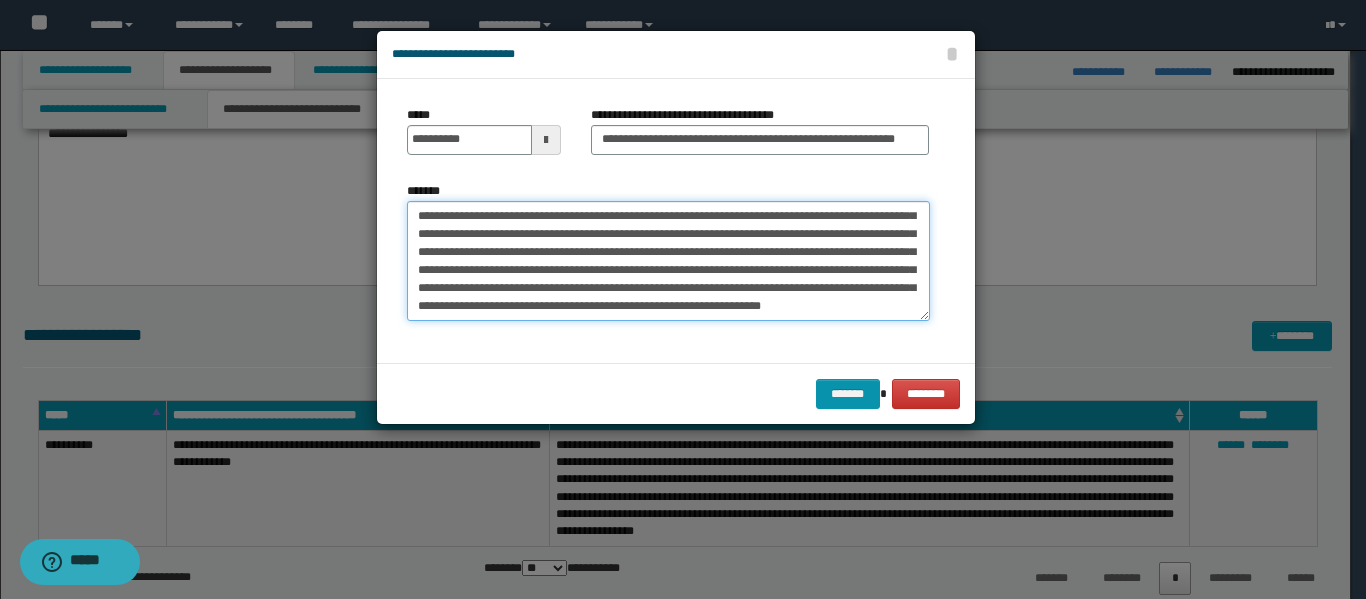 click on "**********" at bounding box center (668, 261) 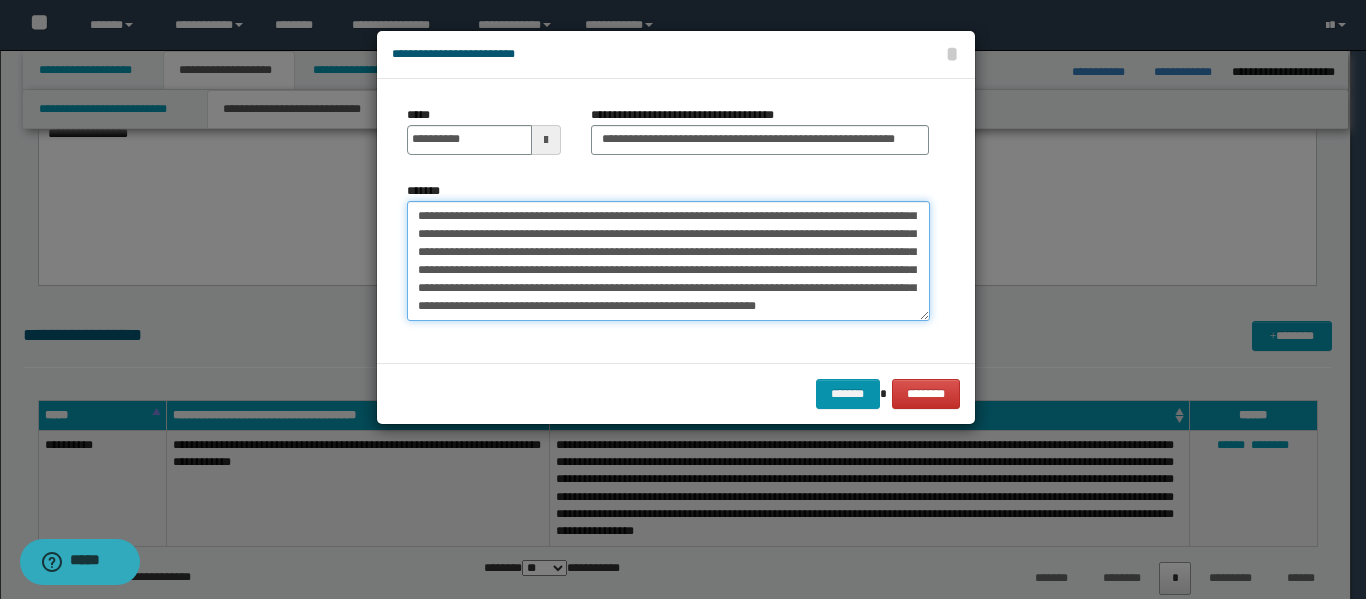 click on "**********" at bounding box center [668, 261] 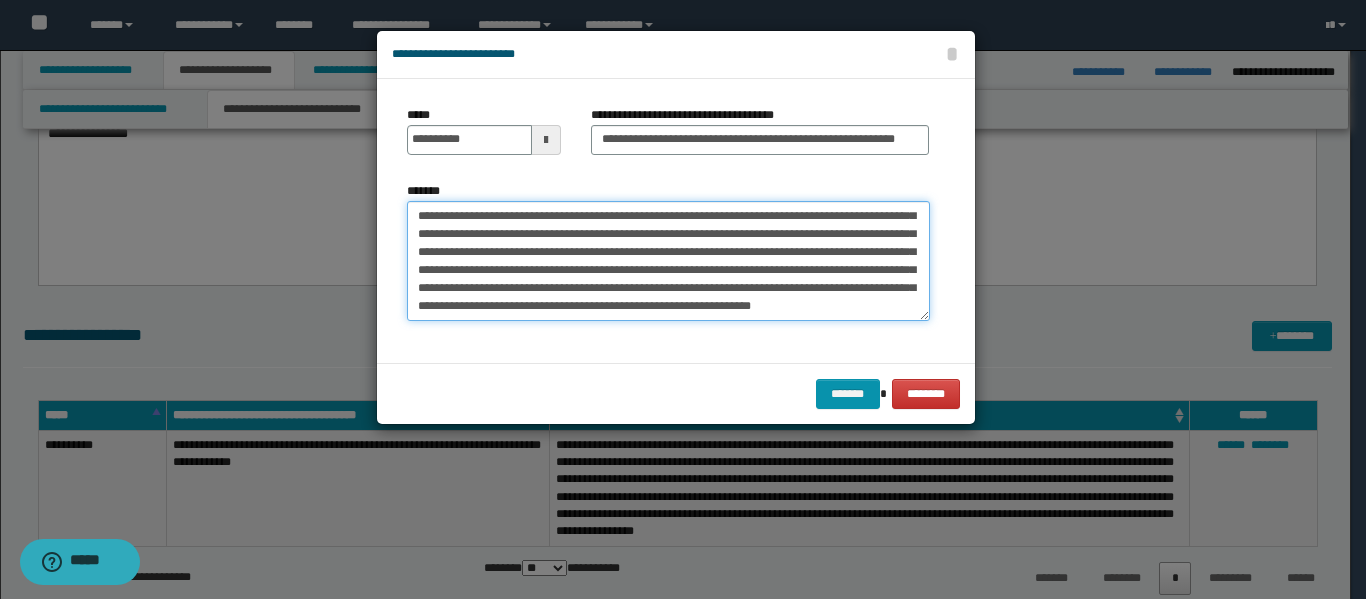 click on "**********" at bounding box center (668, 261) 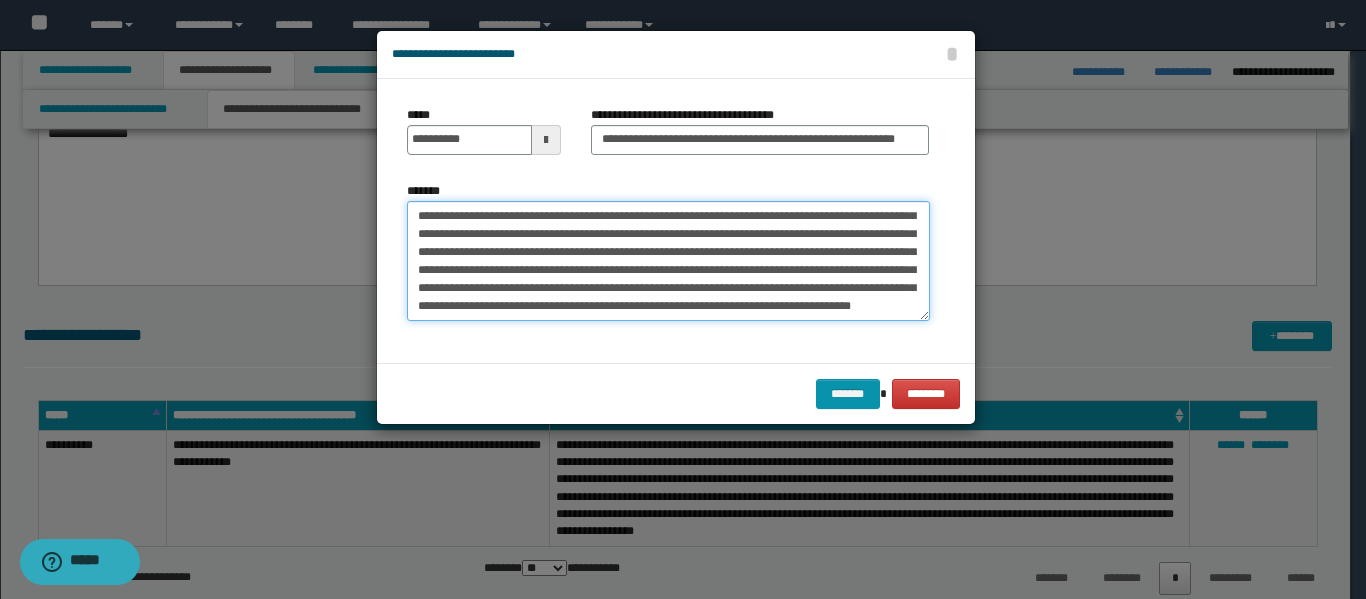 scroll, scrollTop: 102, scrollLeft: 0, axis: vertical 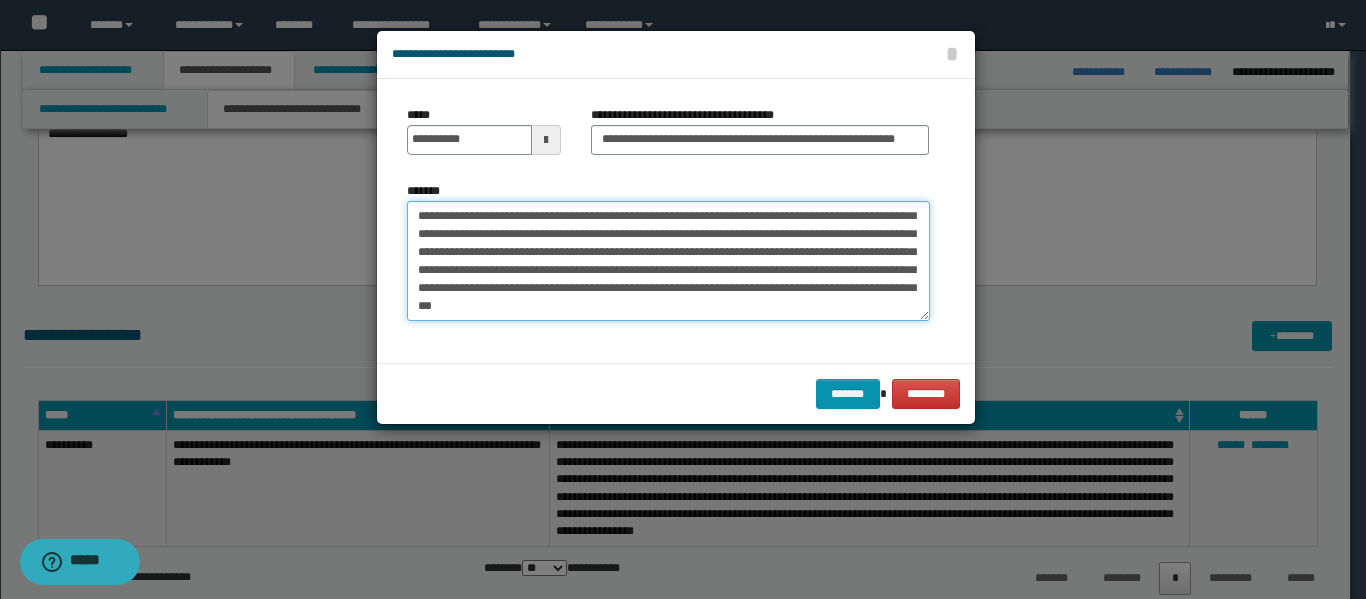 click on "**********" at bounding box center (668, 261) 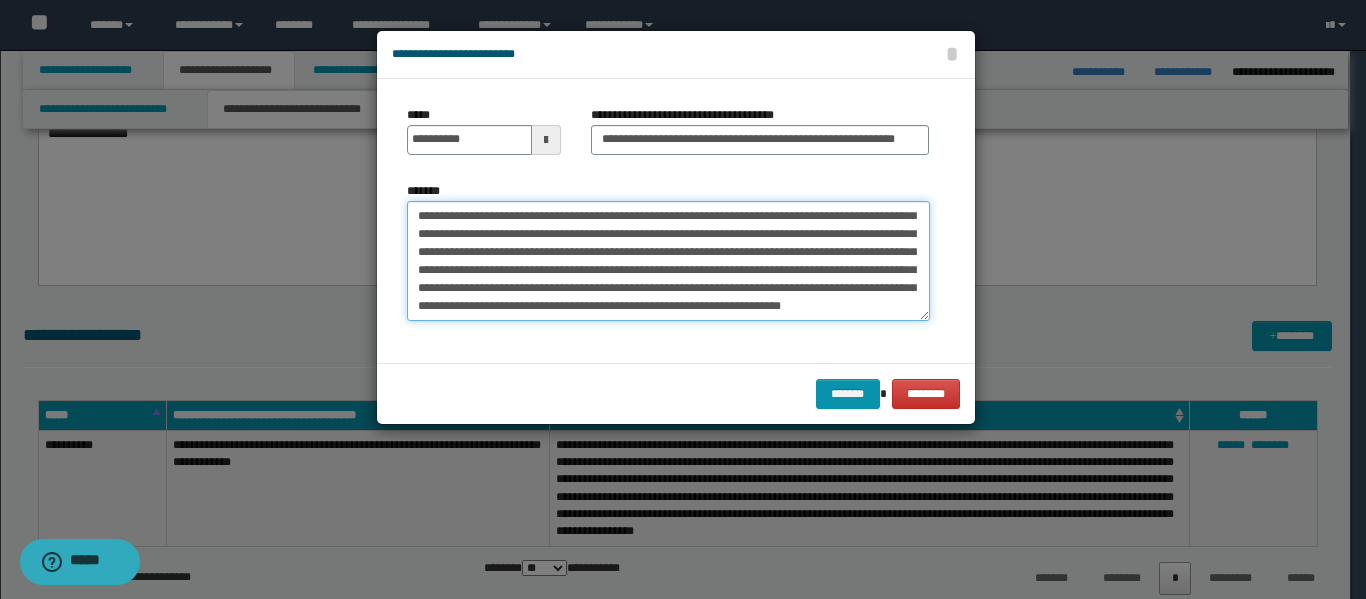 scroll, scrollTop: 120, scrollLeft: 0, axis: vertical 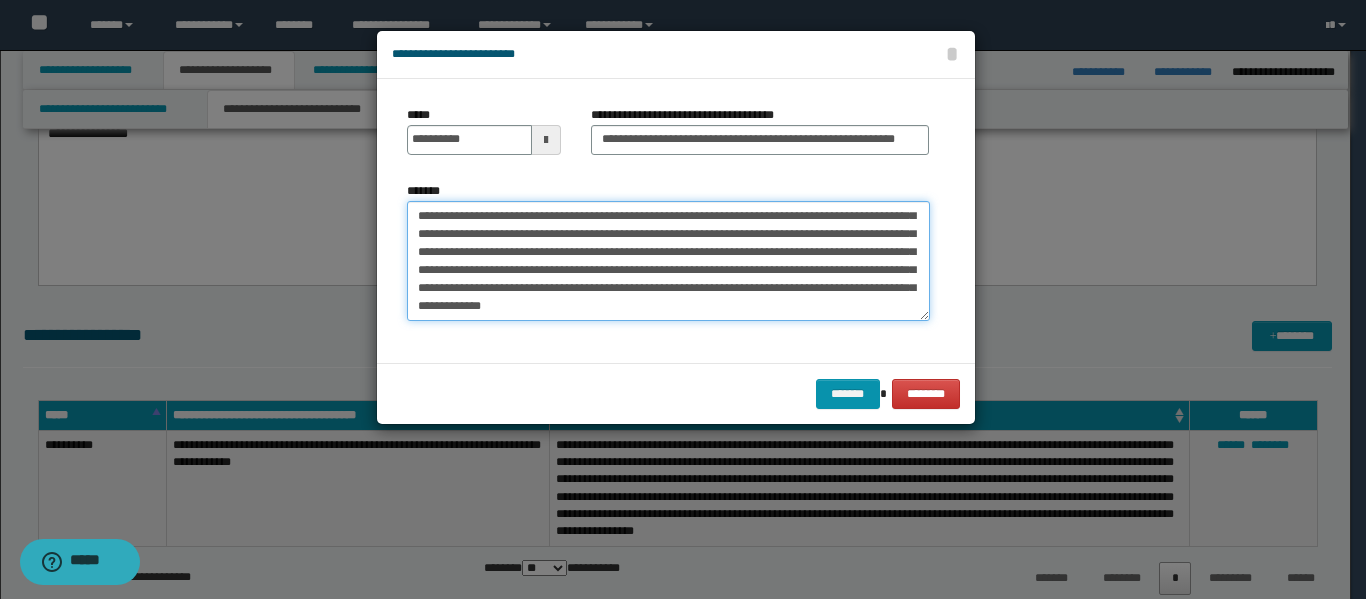 click on "*******" at bounding box center (668, 261) 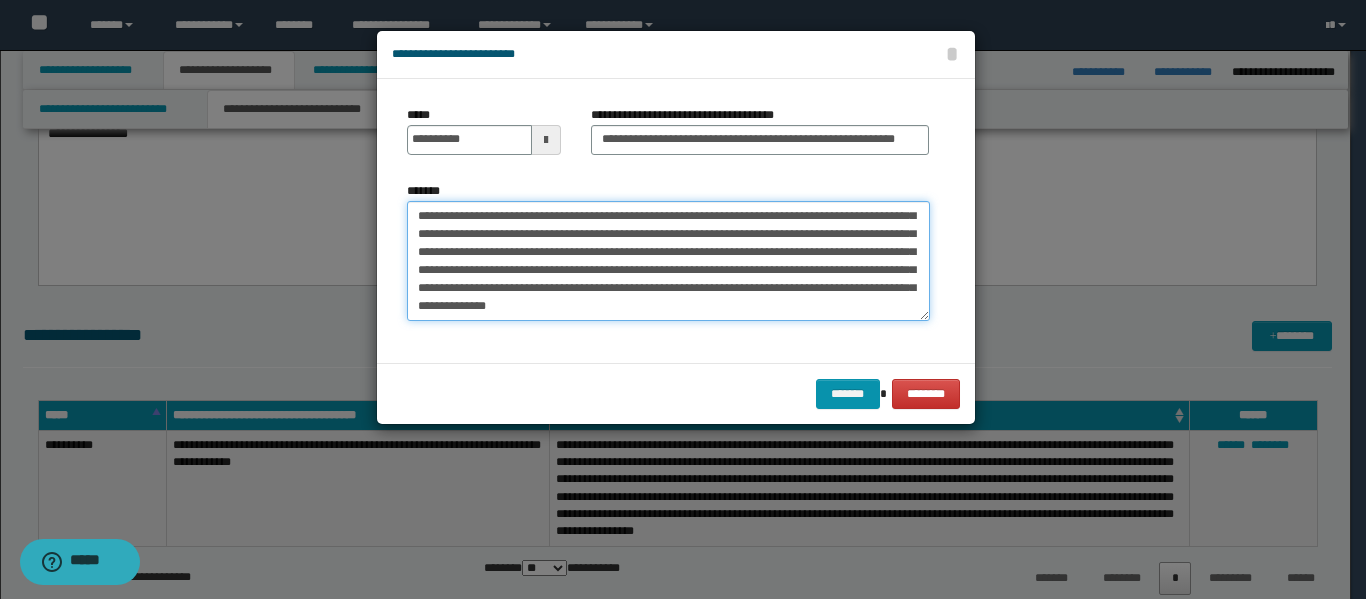 click on "*******" at bounding box center [668, 261] 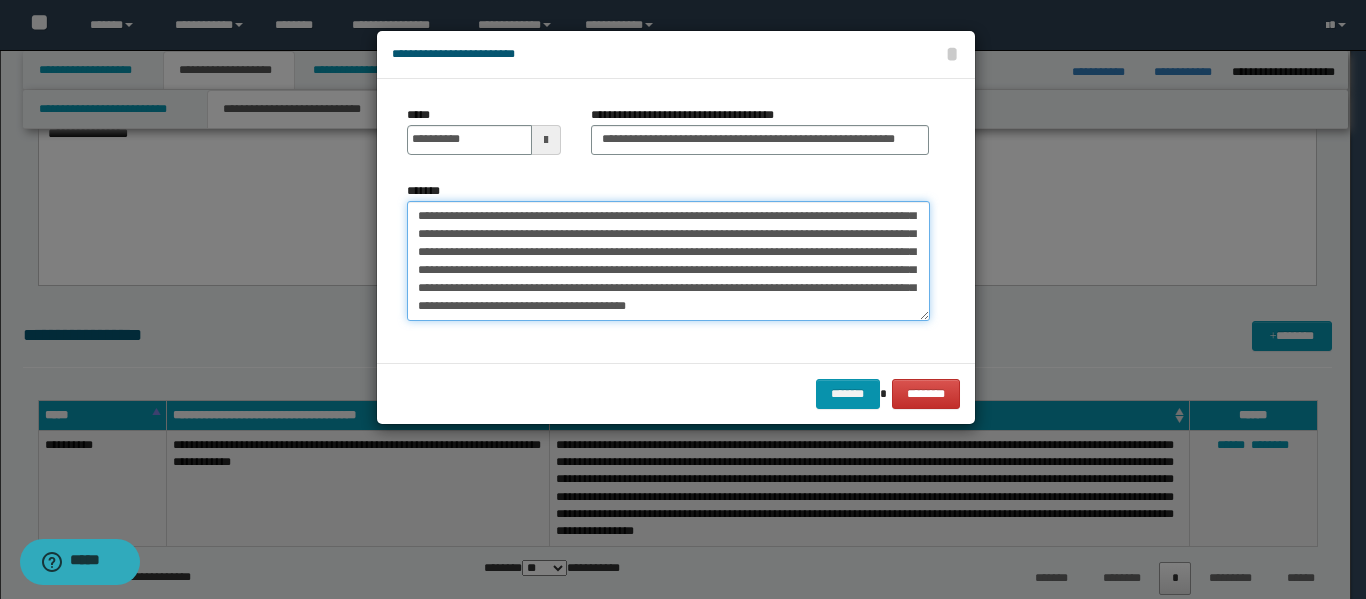 scroll, scrollTop: 156, scrollLeft: 0, axis: vertical 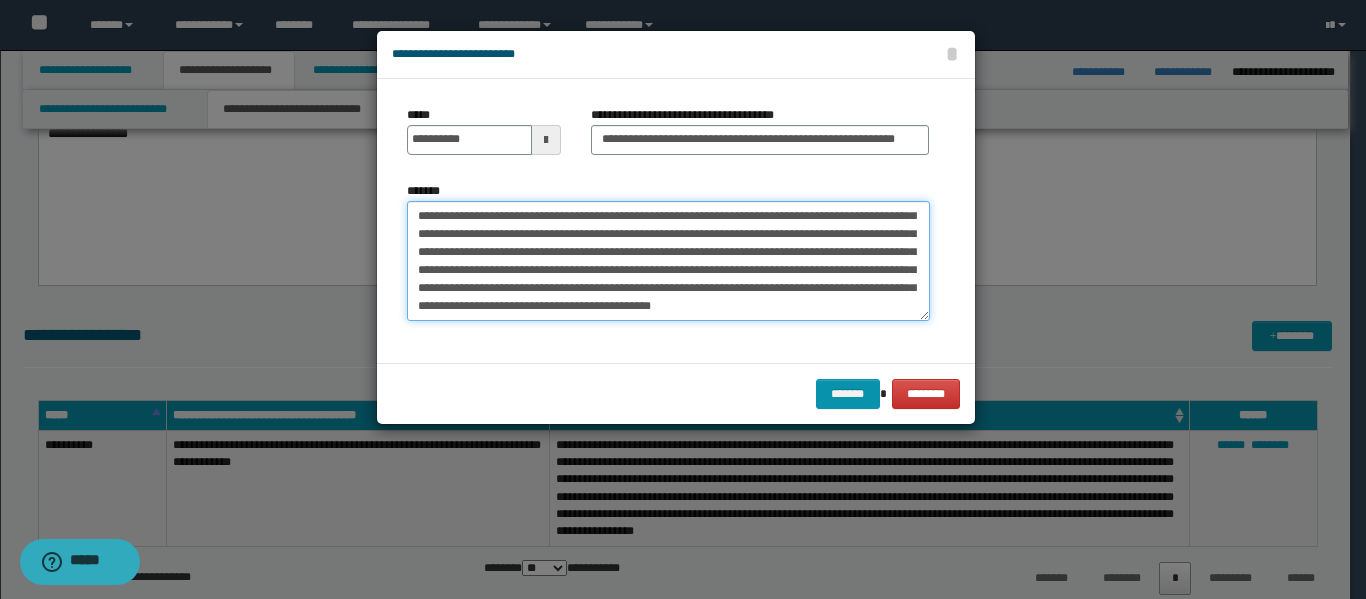 click on "*******" at bounding box center (668, 261) 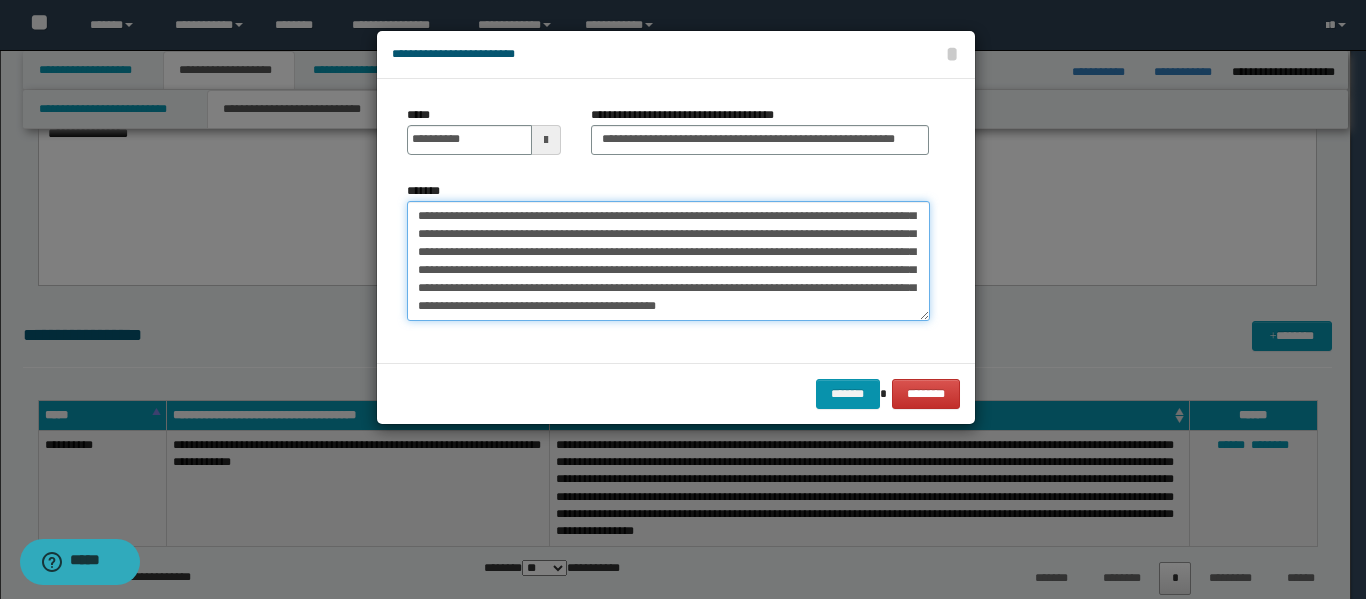 click on "*******" at bounding box center [668, 261] 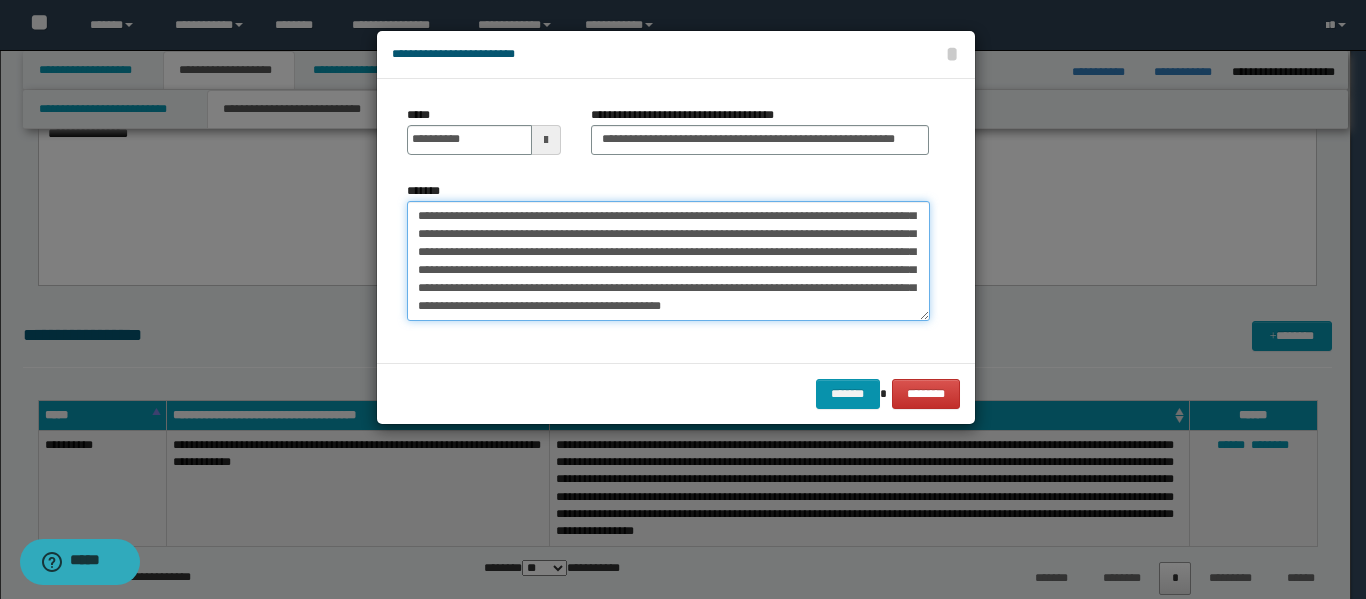 click on "*******" at bounding box center (668, 261) 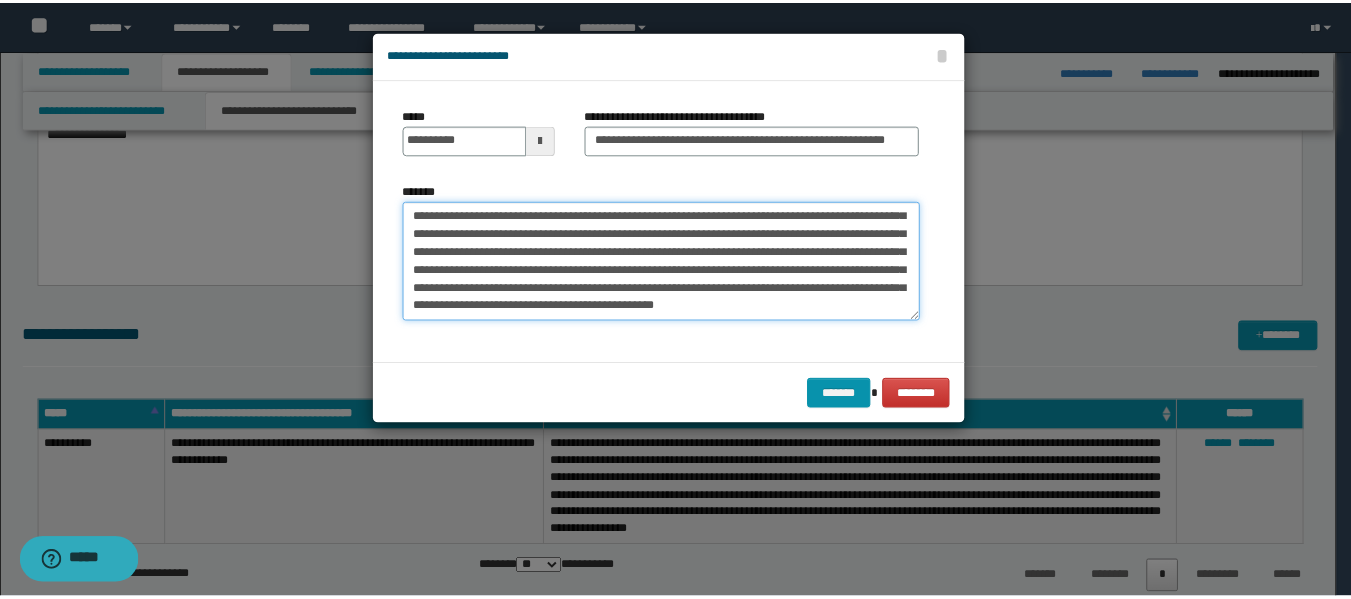 scroll, scrollTop: 162, scrollLeft: 0, axis: vertical 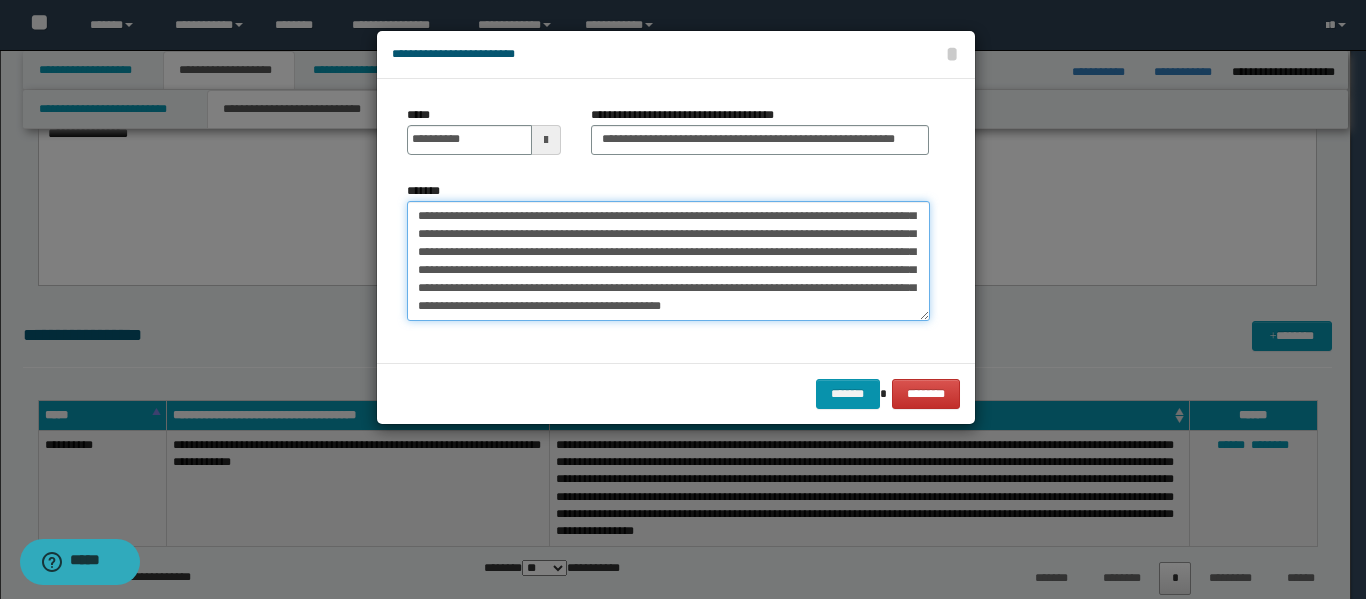 click on "*******" at bounding box center (668, 261) 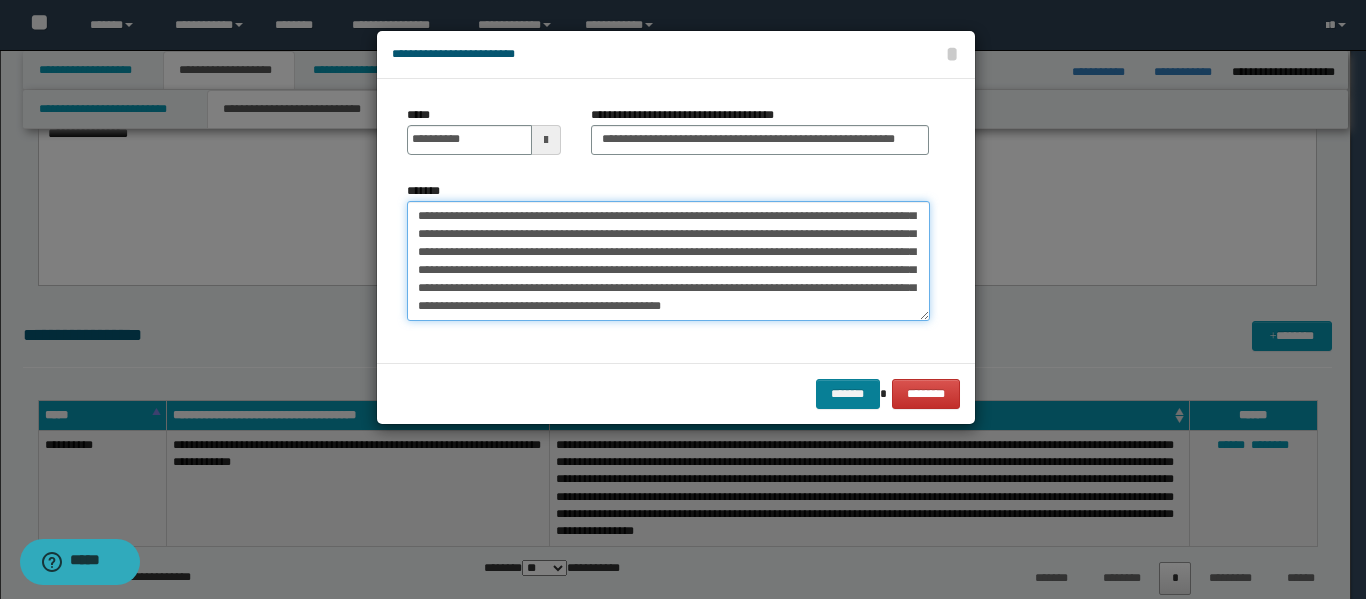 type on "**********" 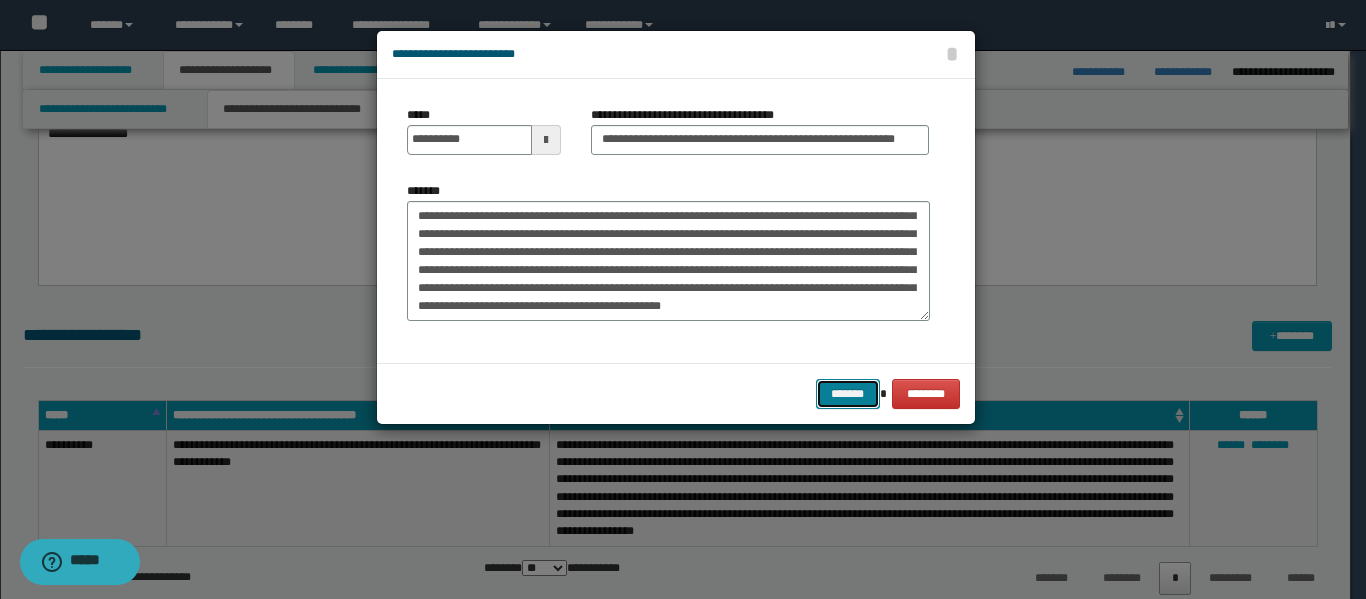 click on "*******" at bounding box center [848, 394] 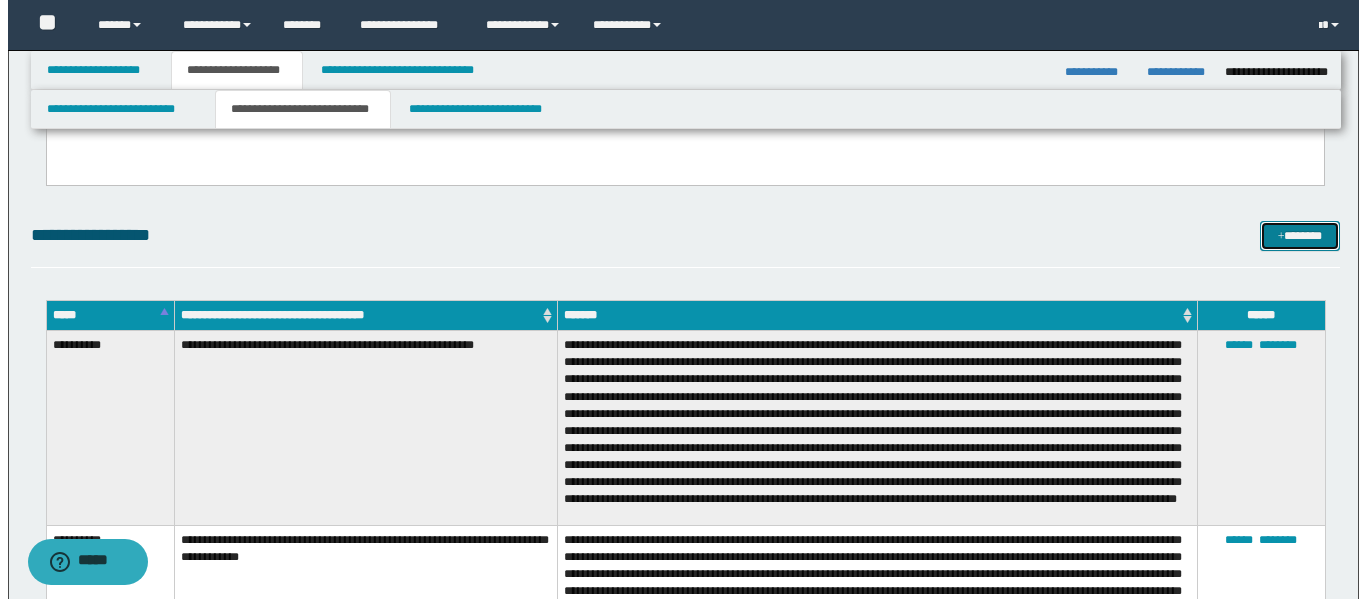 scroll, scrollTop: 1577, scrollLeft: 0, axis: vertical 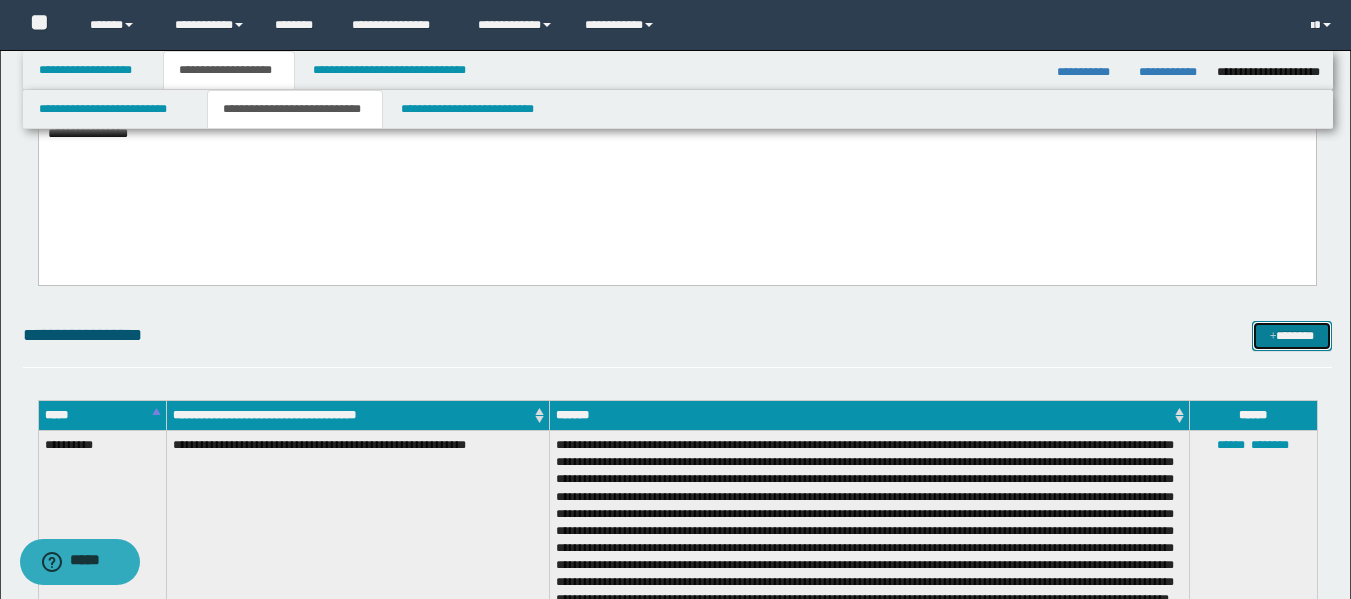 click on "*******" at bounding box center [1292, 336] 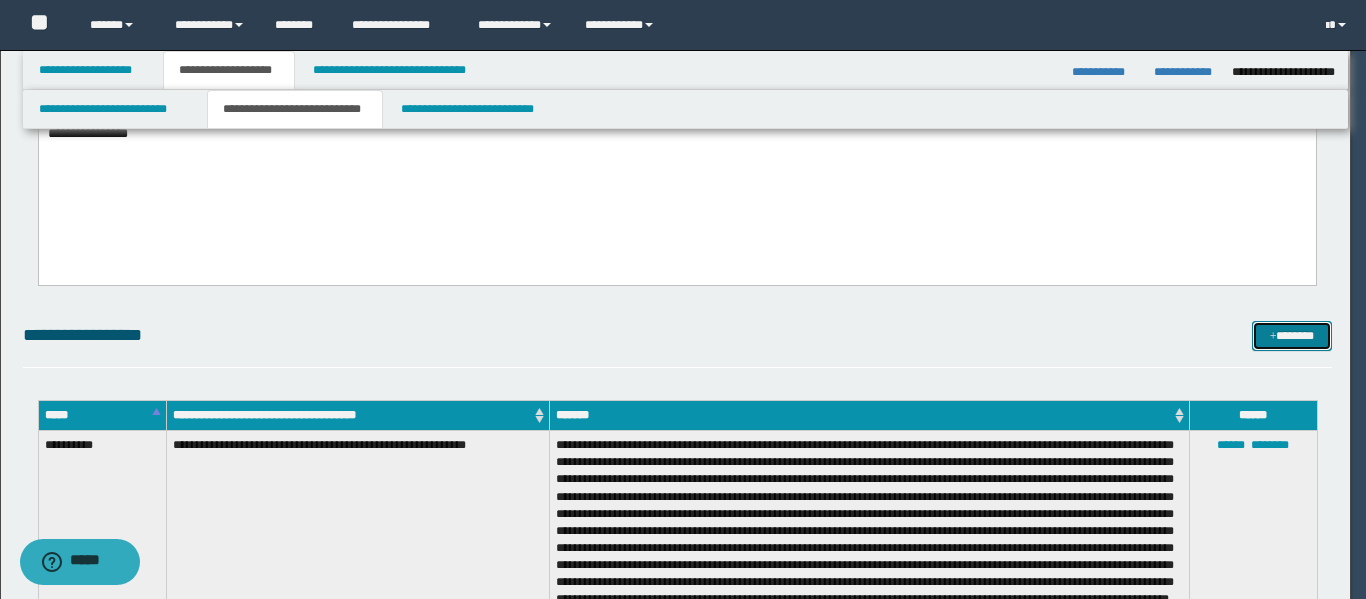scroll, scrollTop: 0, scrollLeft: 0, axis: both 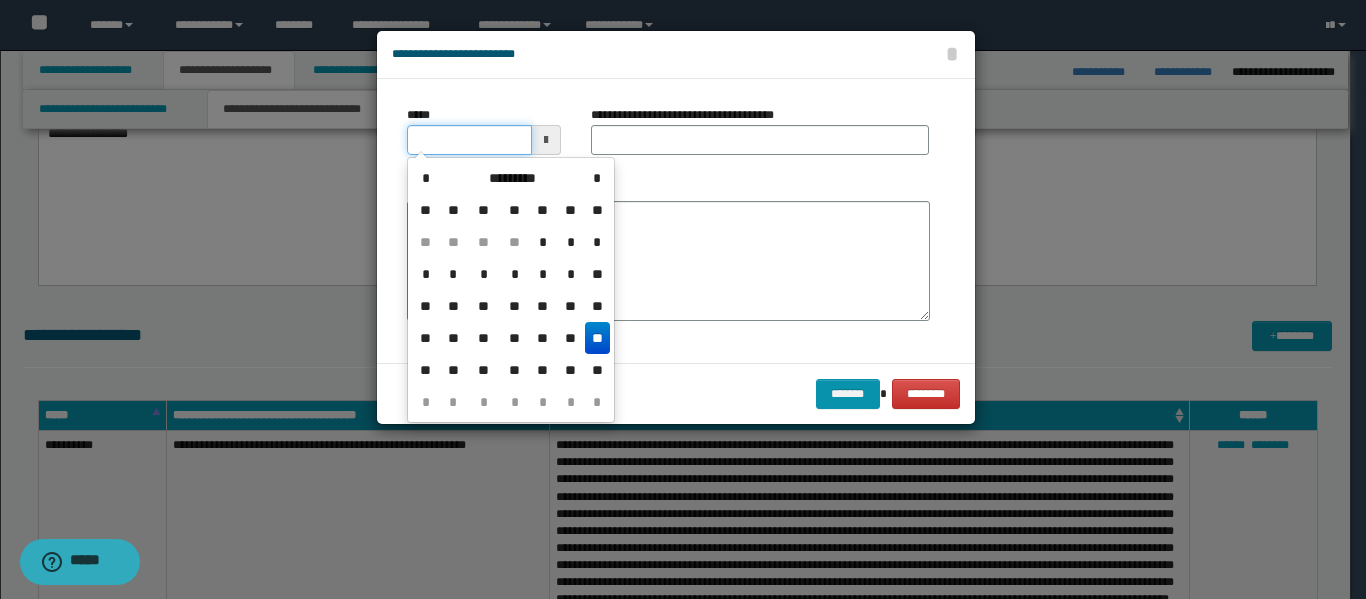click on "*****" at bounding box center (469, 140) 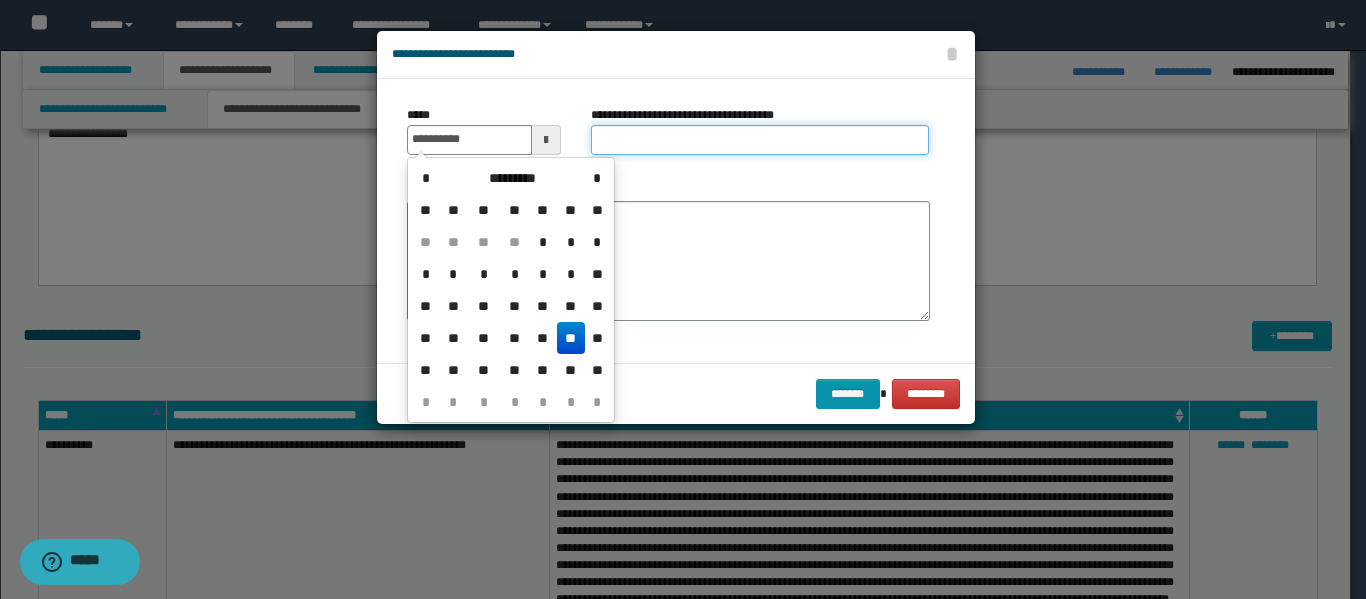 type on "**********" 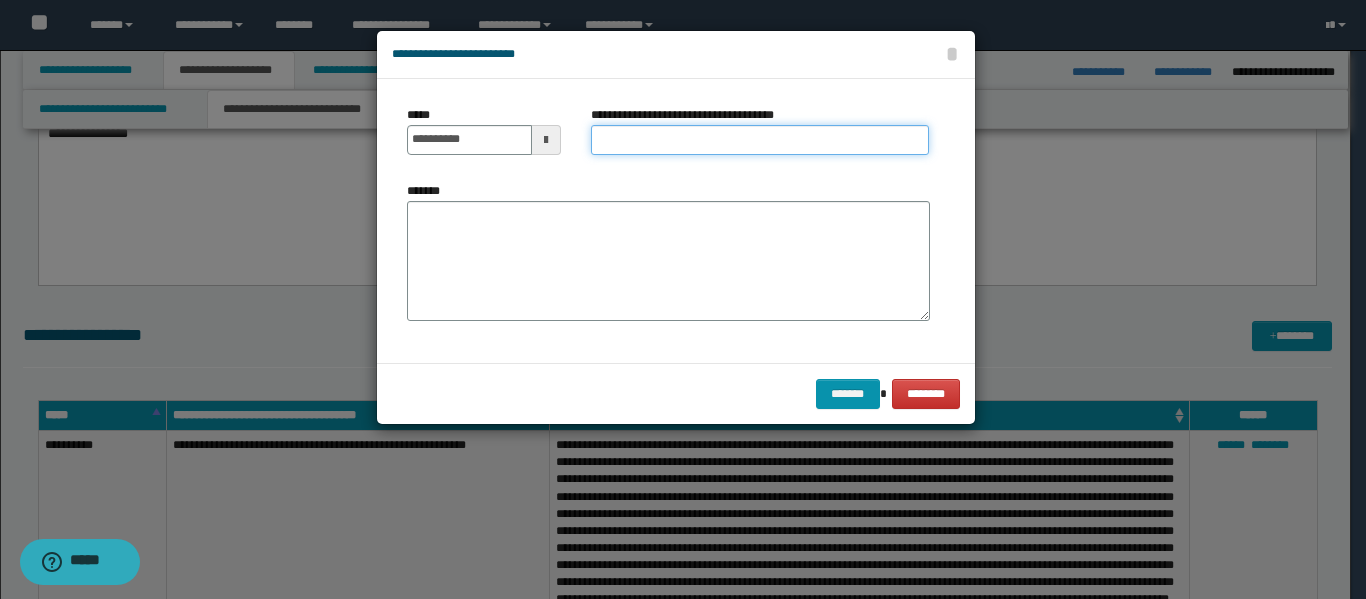 click on "**********" at bounding box center [760, 140] 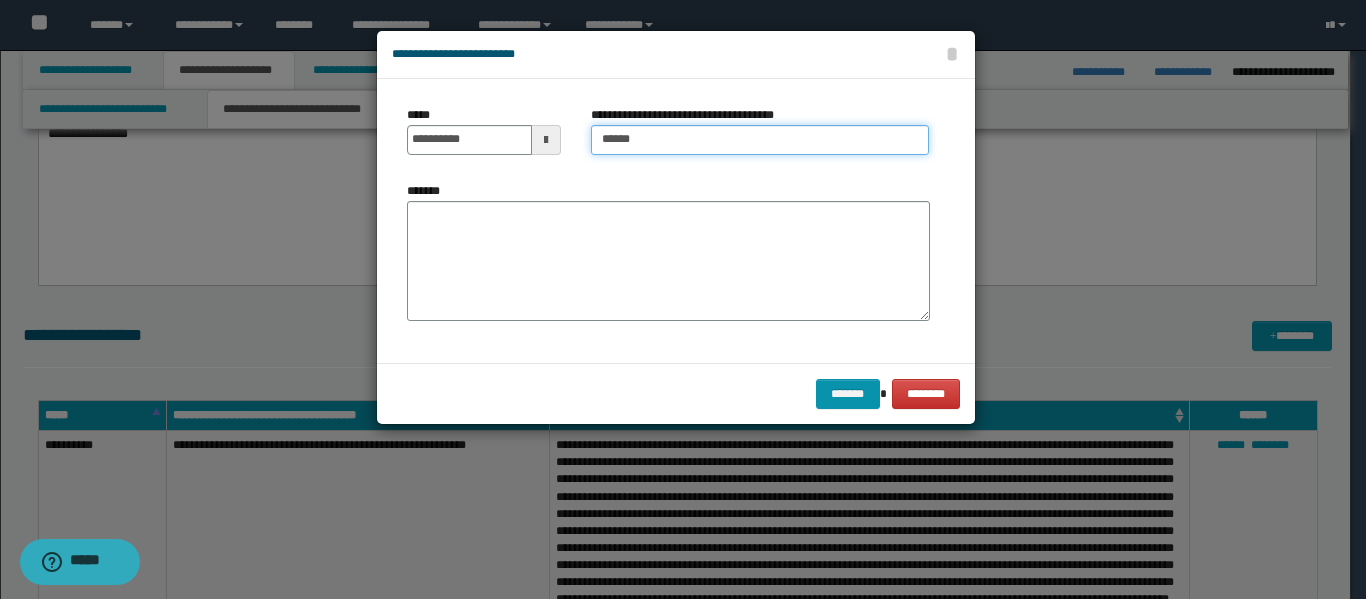 type on "**********" 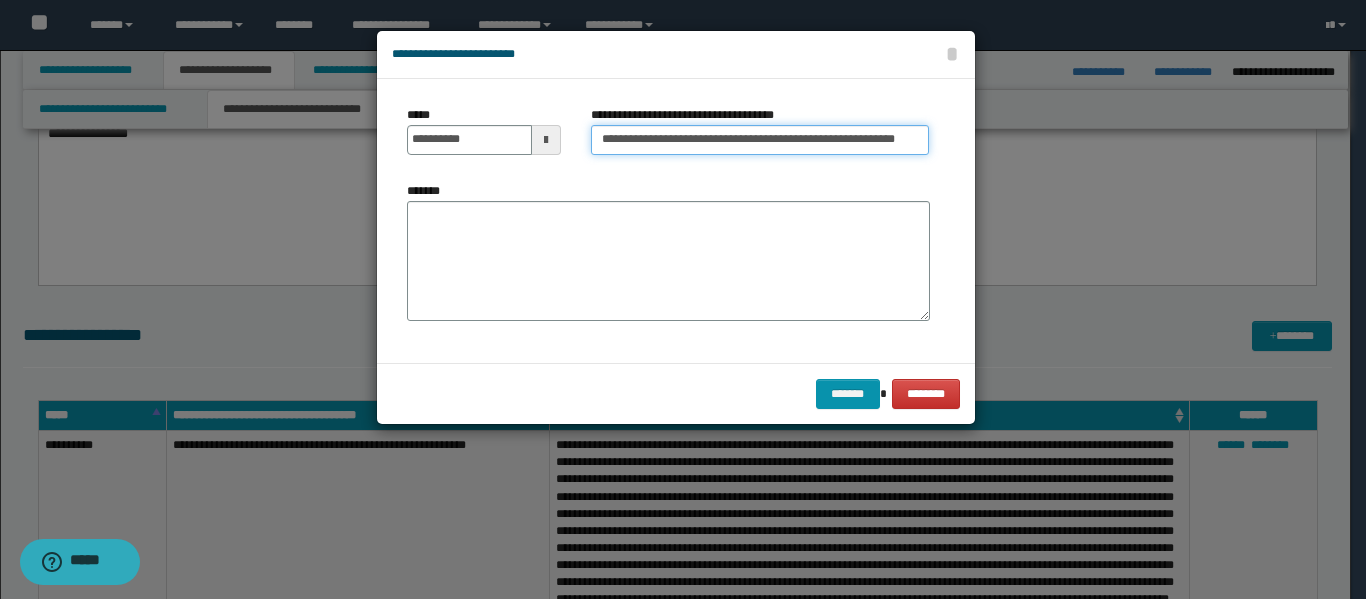 click on "**********" at bounding box center (760, 140) 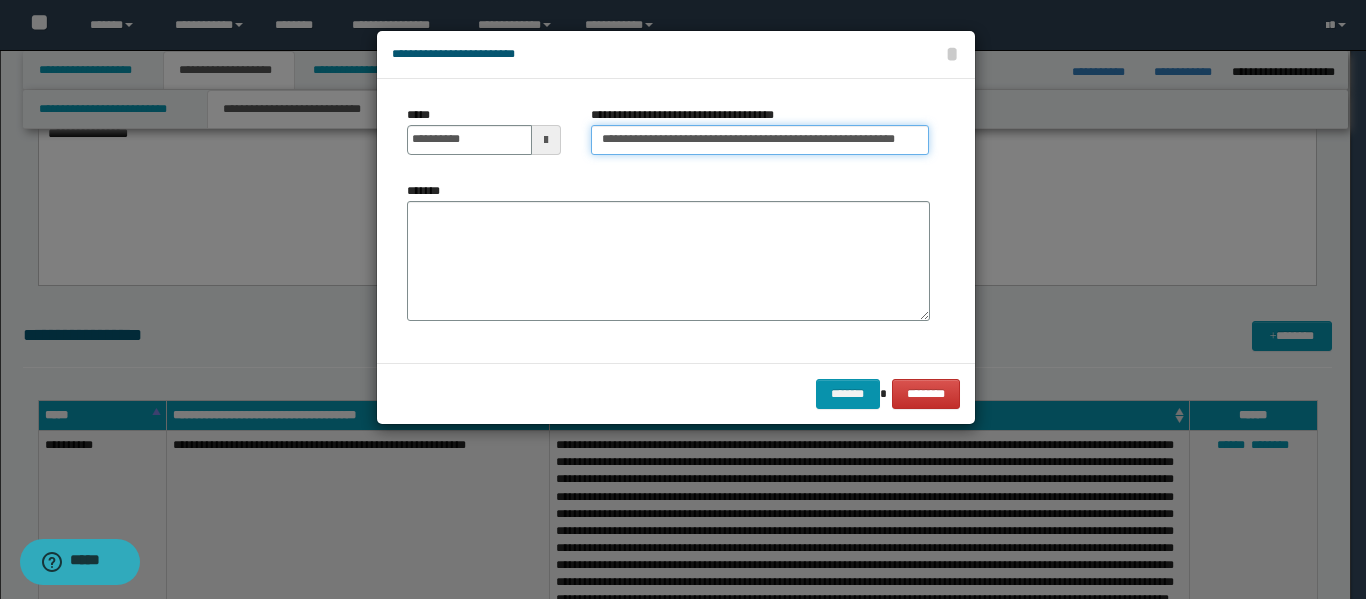 scroll, scrollTop: 0, scrollLeft: 35, axis: horizontal 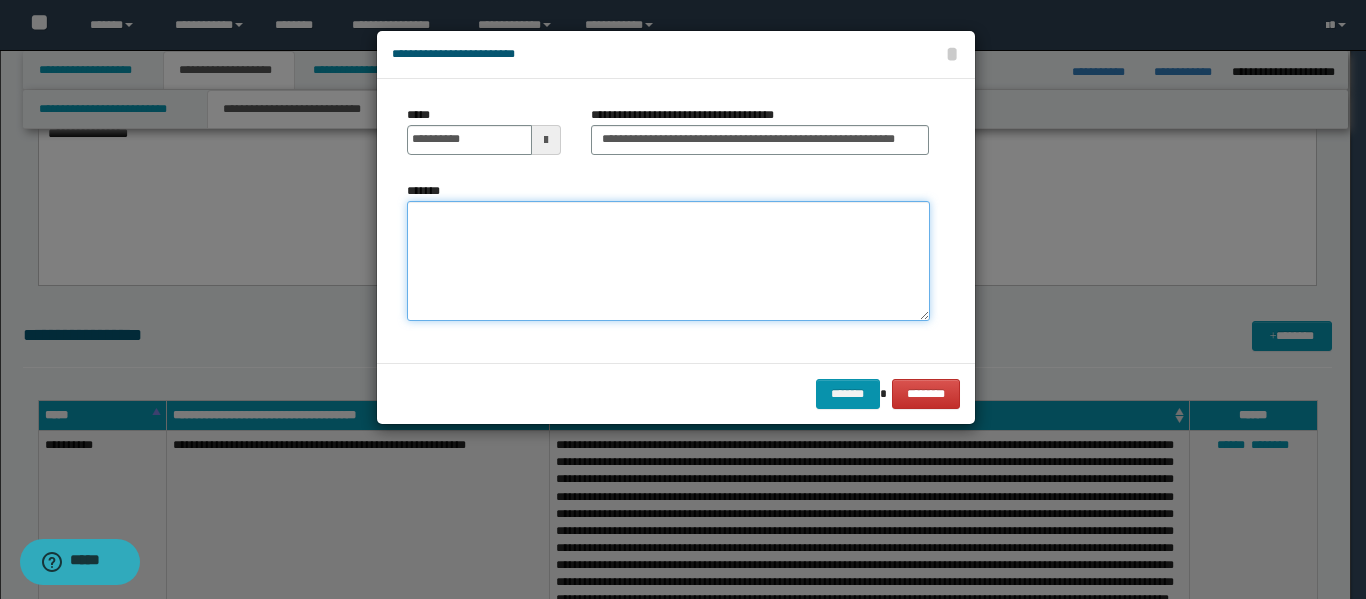click on "*******" at bounding box center (668, 261) 